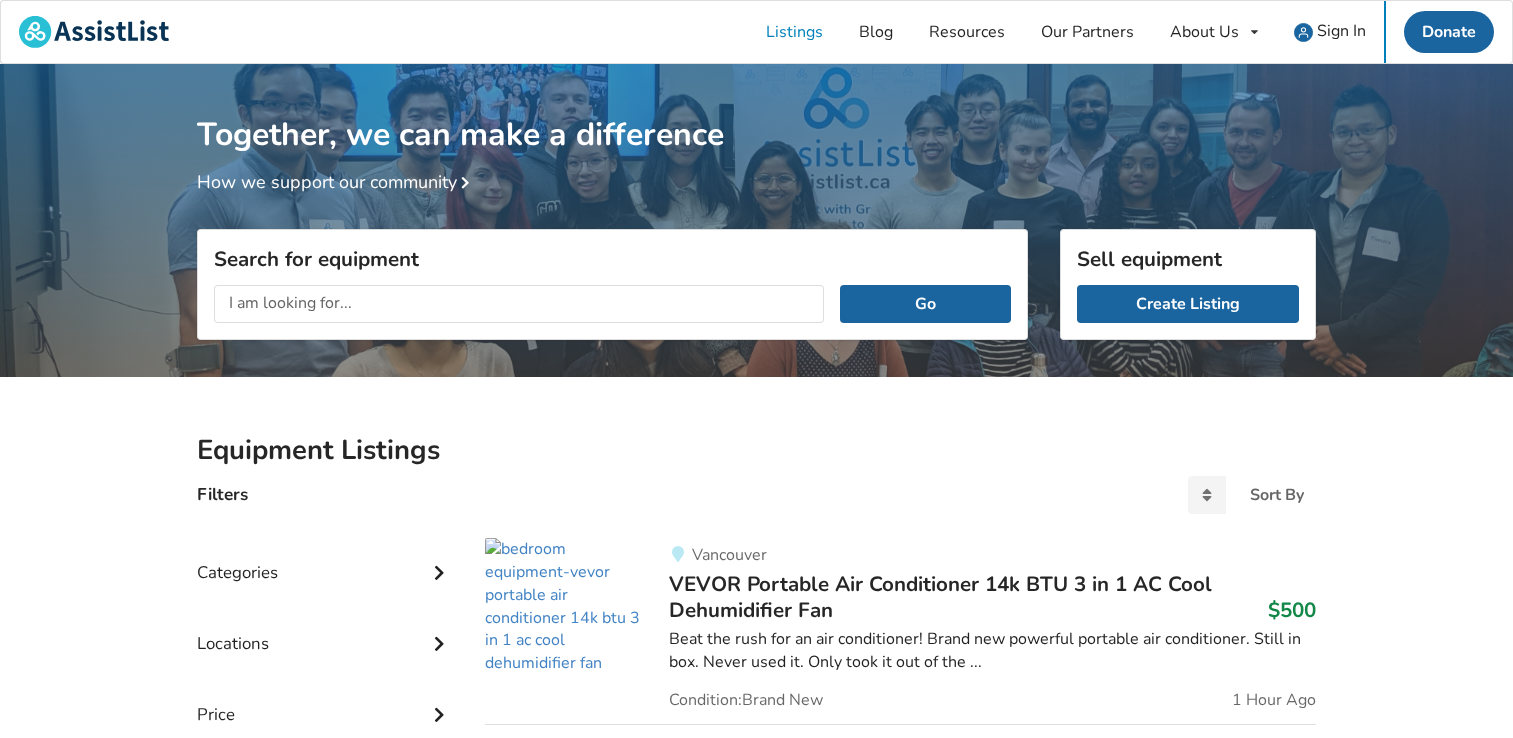 scroll, scrollTop: 0, scrollLeft: 0, axis: both 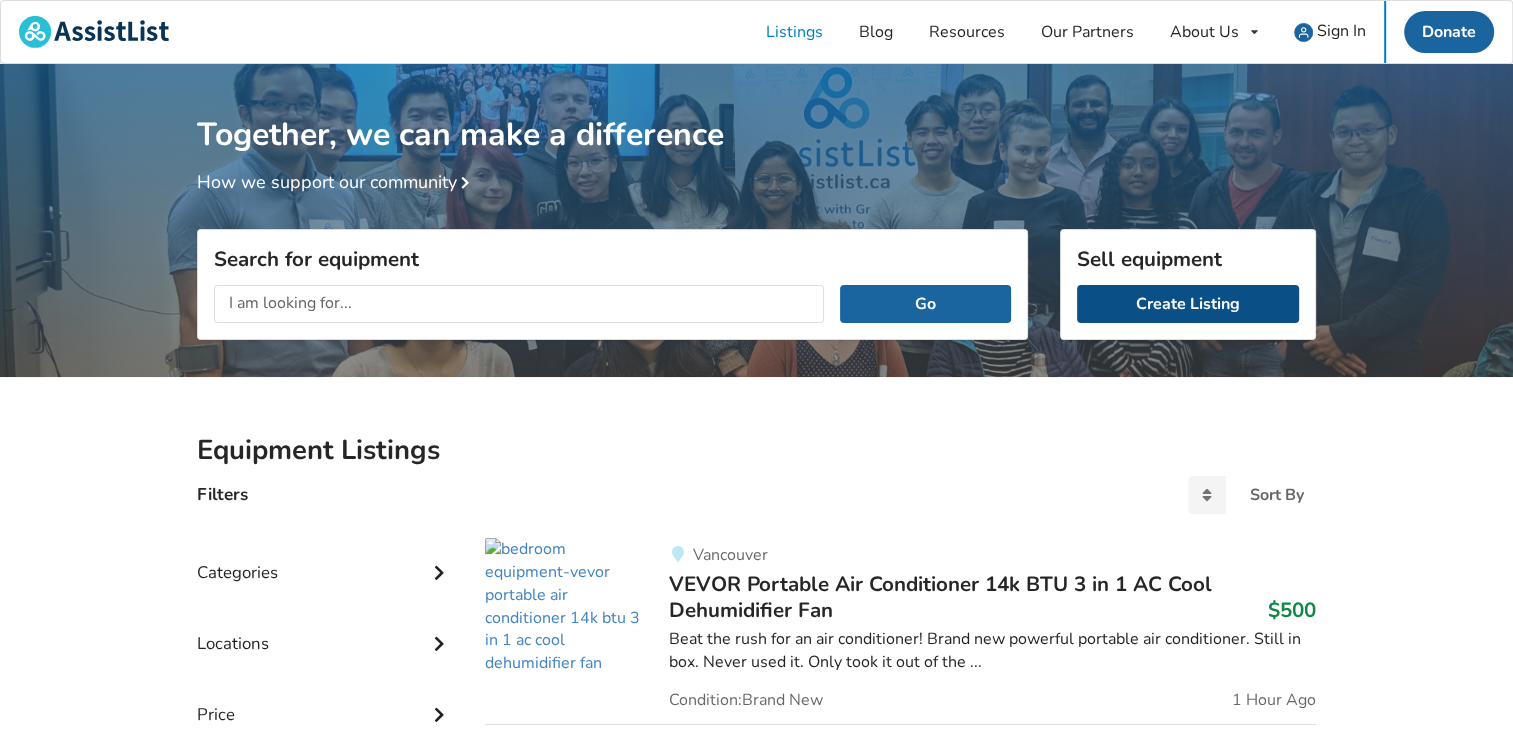 click on "Create Listing" at bounding box center [1188, 304] 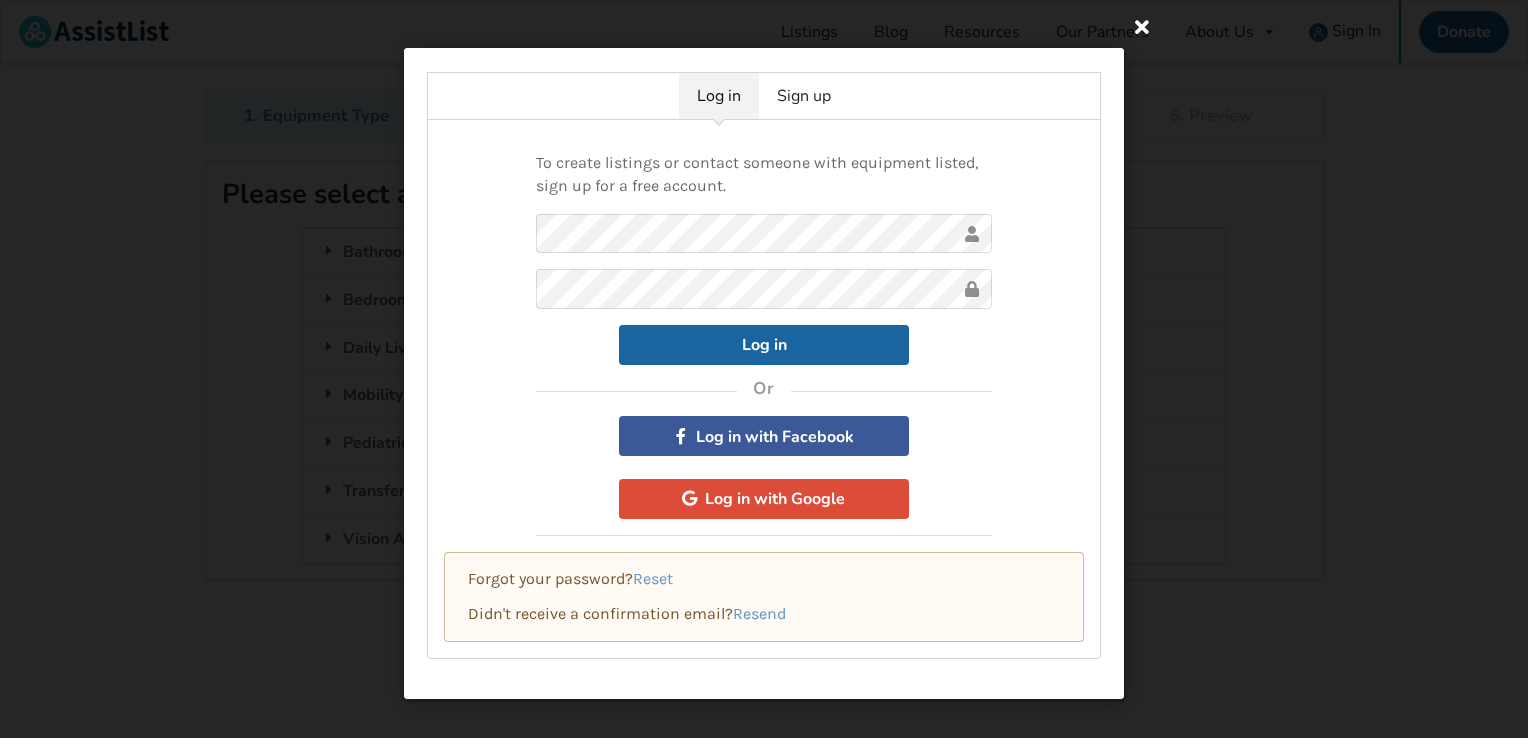 click at bounding box center [1142, 26] 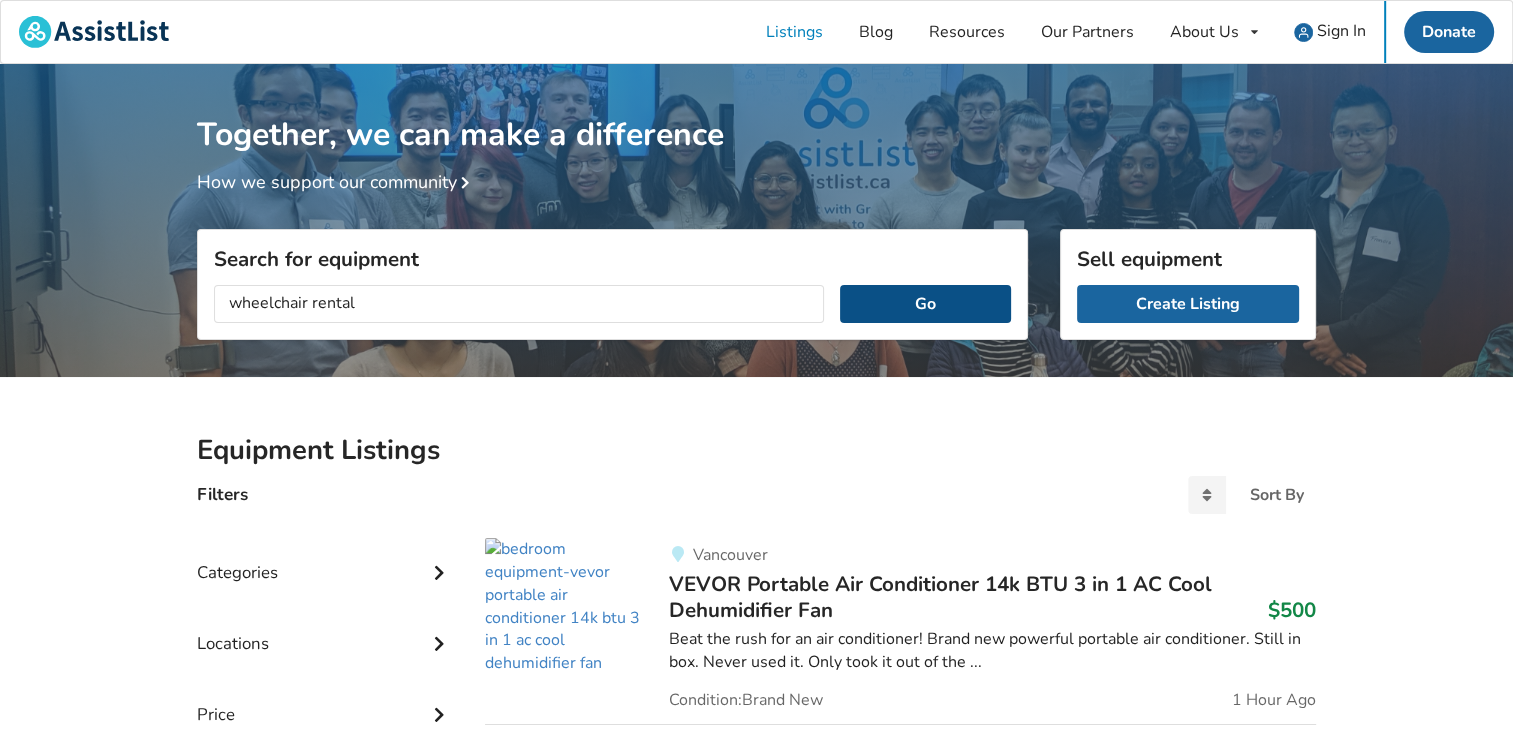 click on "Go" at bounding box center [925, 304] 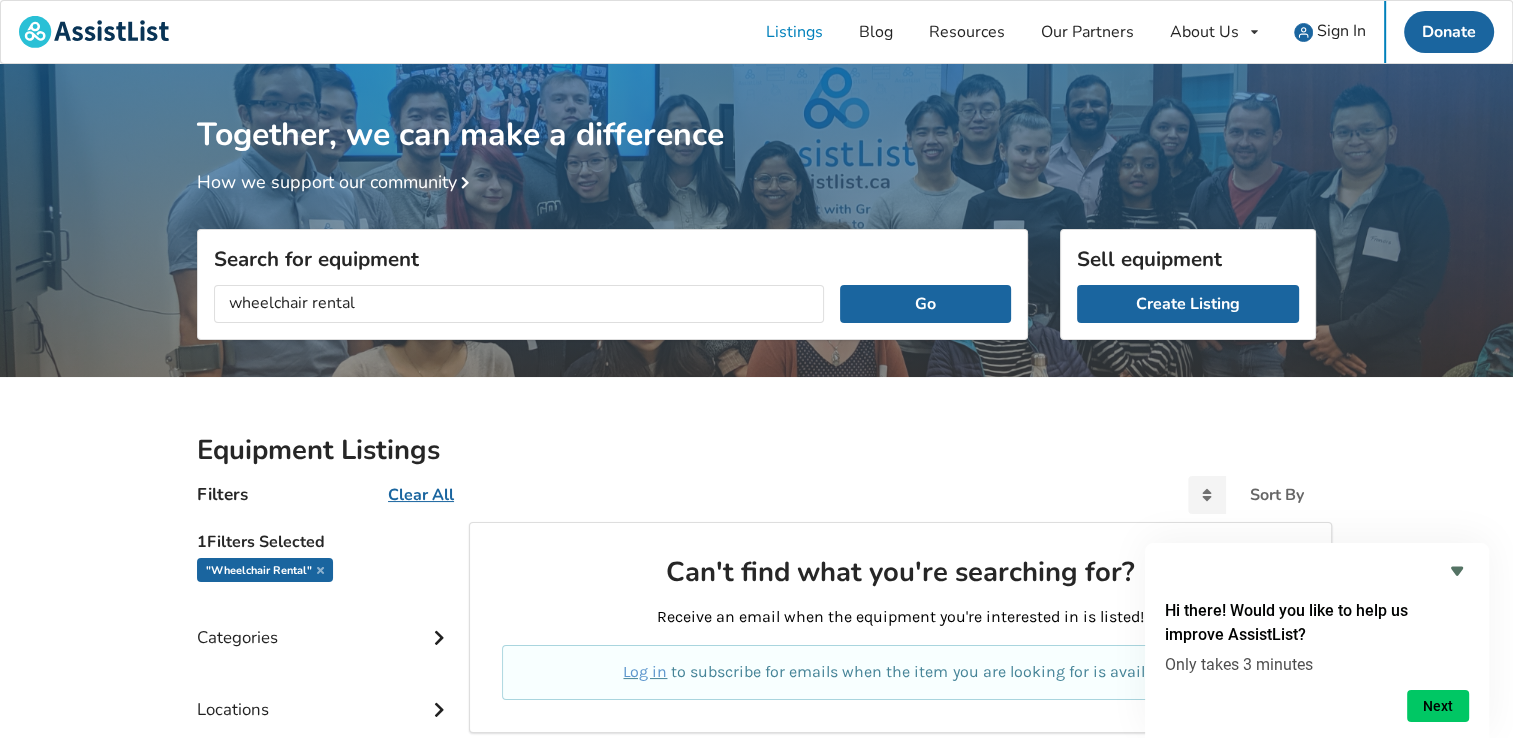 click on "Clear All" at bounding box center [421, 495] 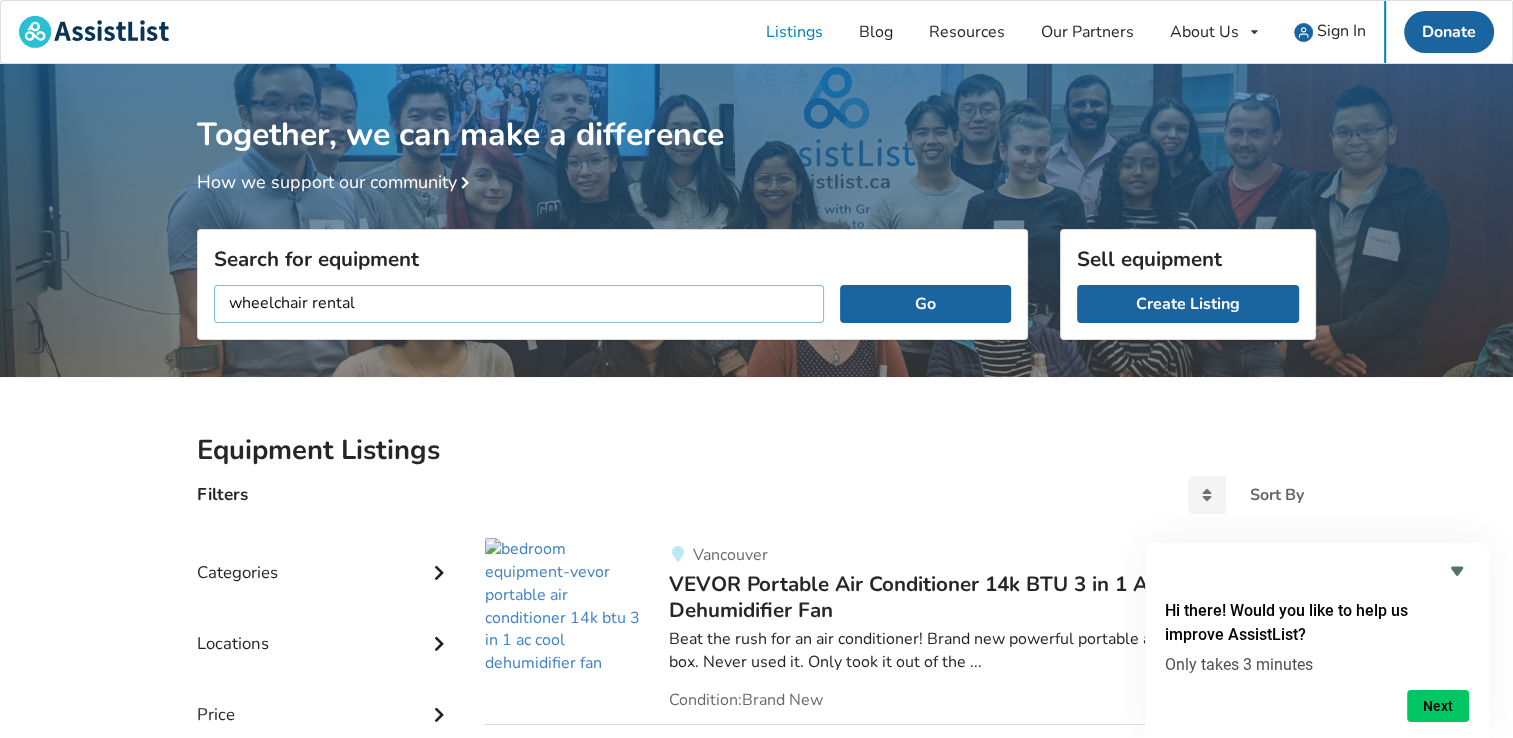 click on "wheelchair rental" at bounding box center (519, 304) 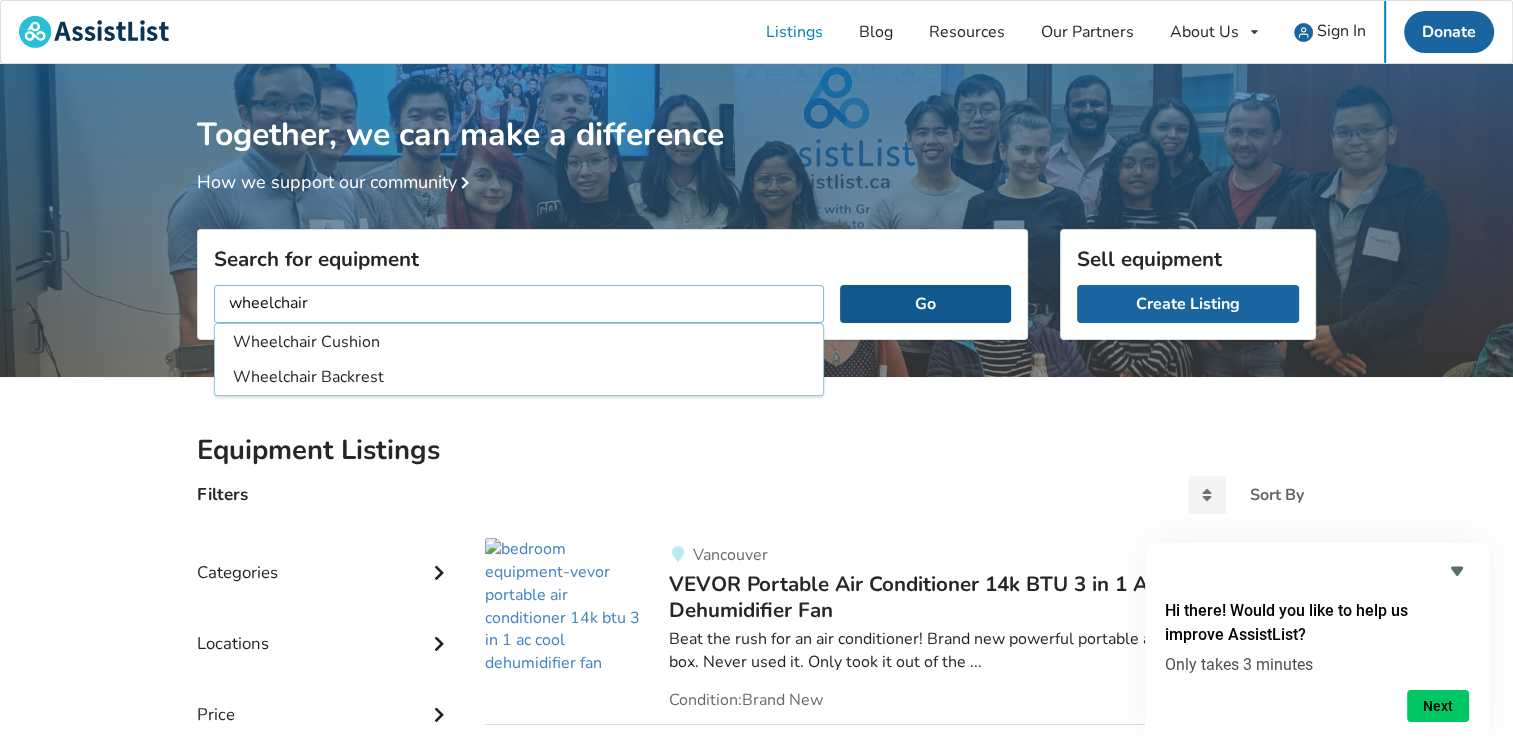 type on "wheelchair" 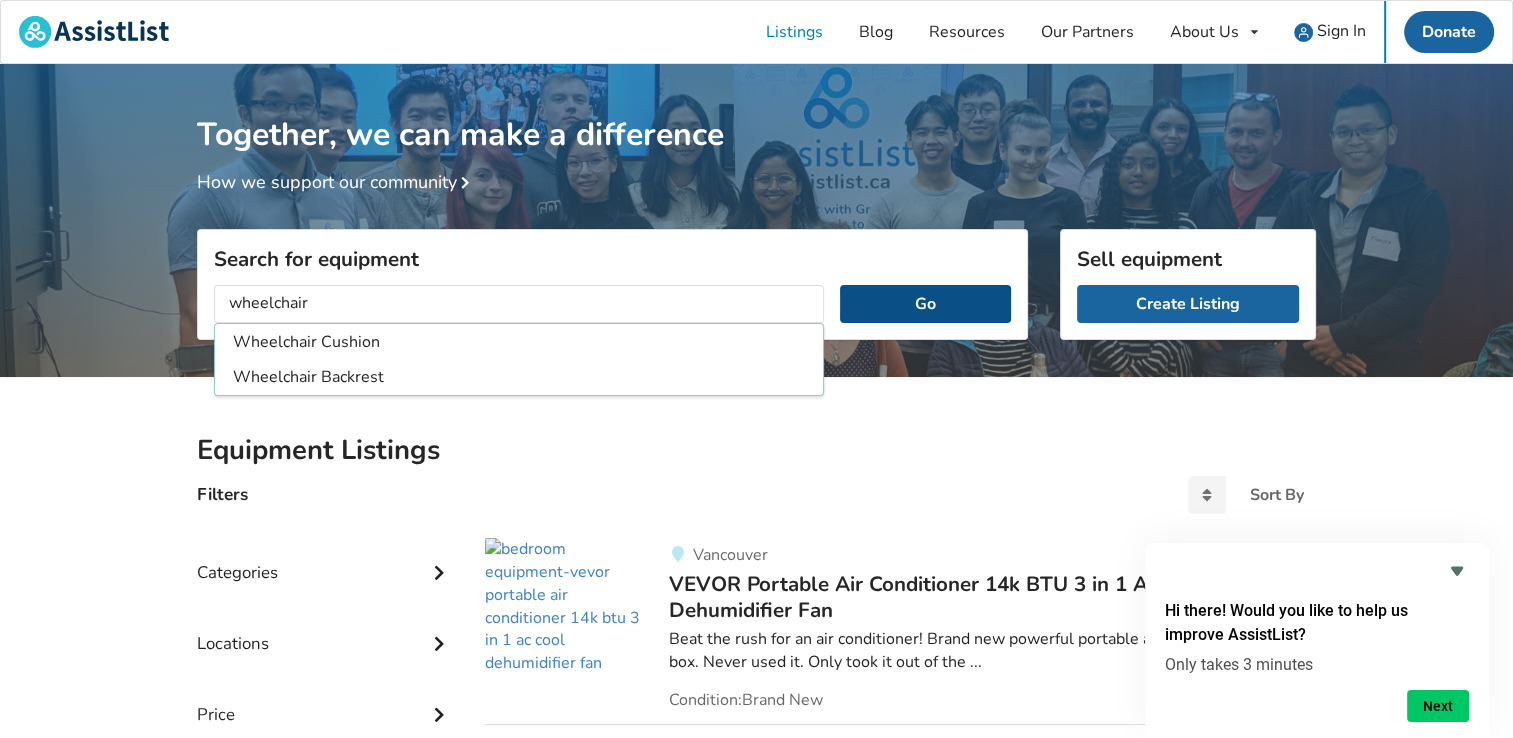 click on "Go" at bounding box center [925, 304] 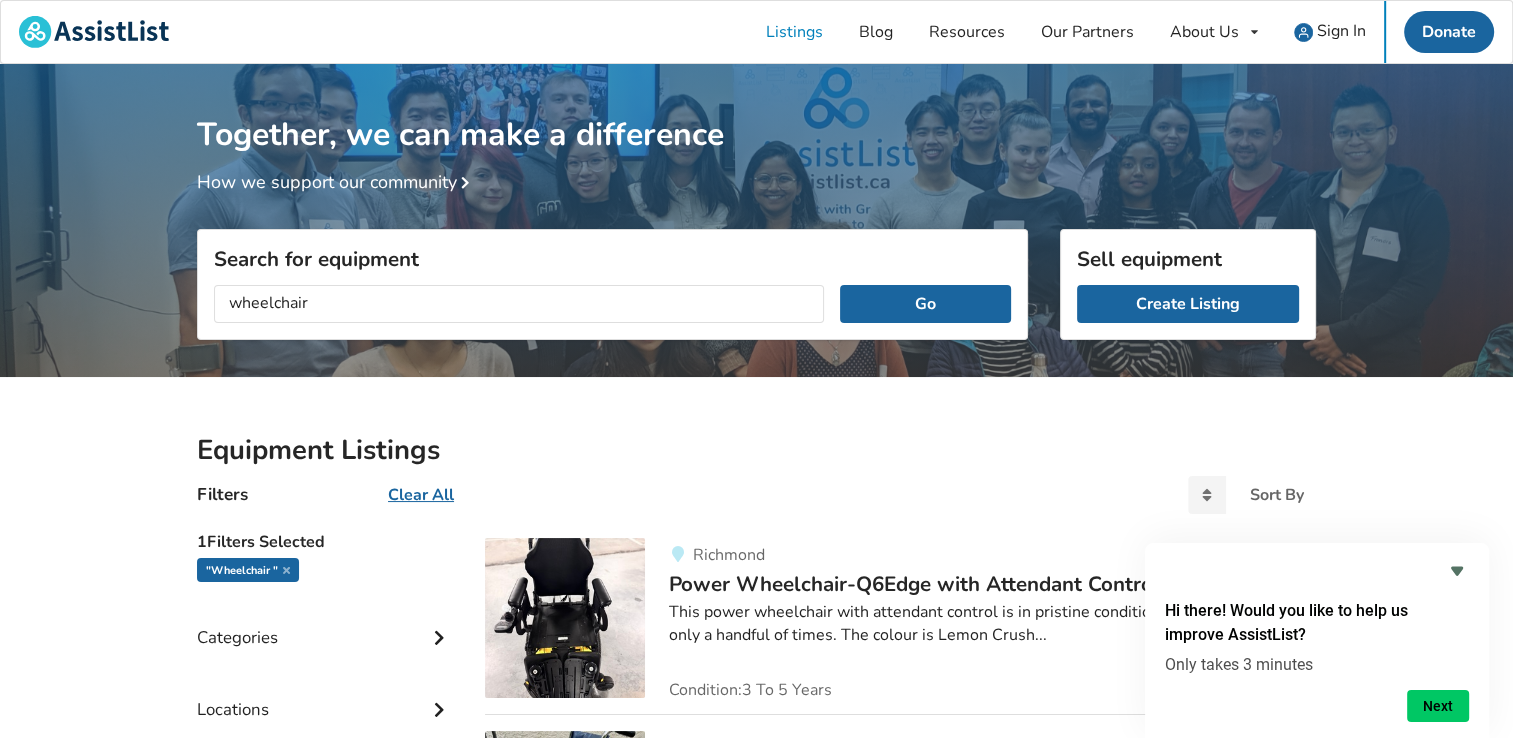 click on "Equipment Listings" at bounding box center (756, 450) 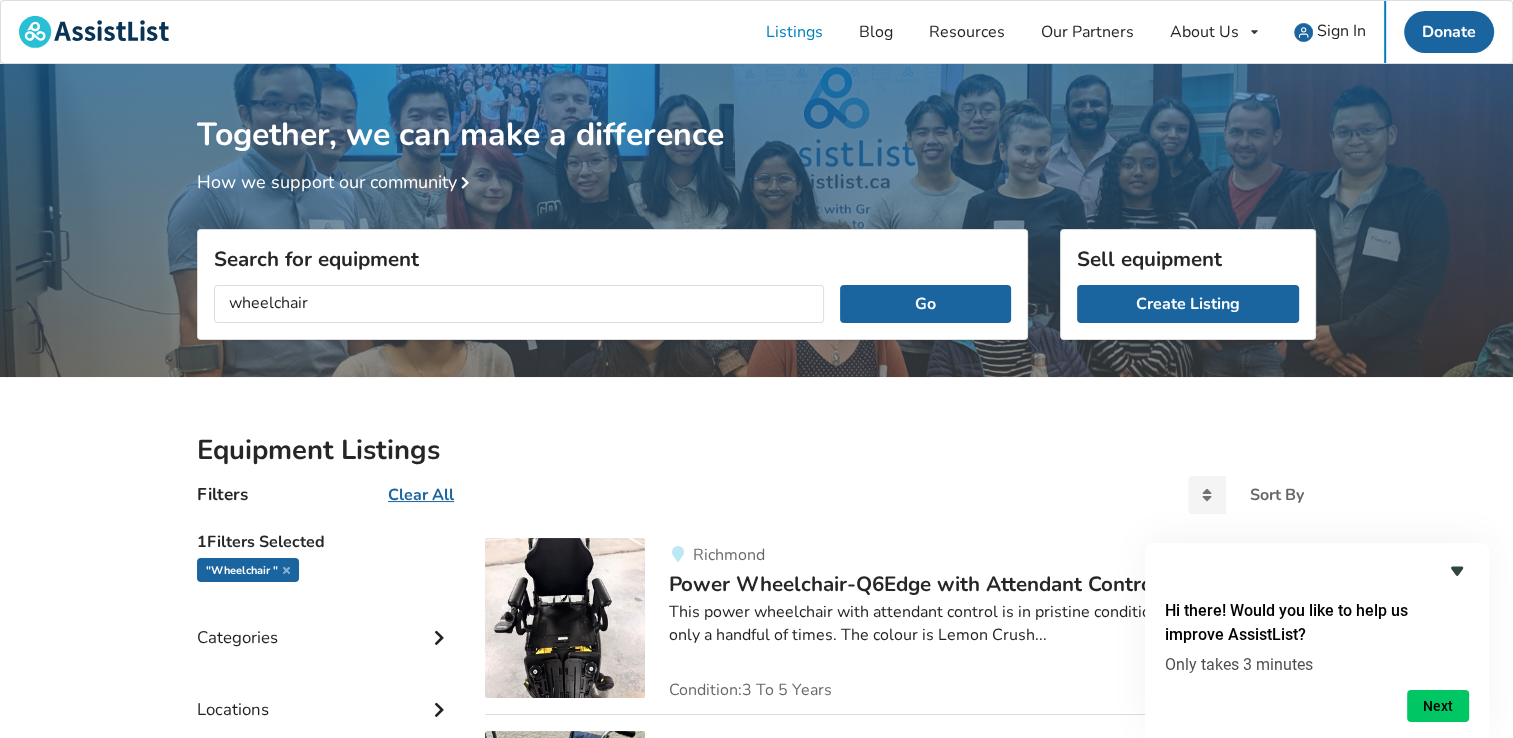 click at bounding box center [1457, 571] 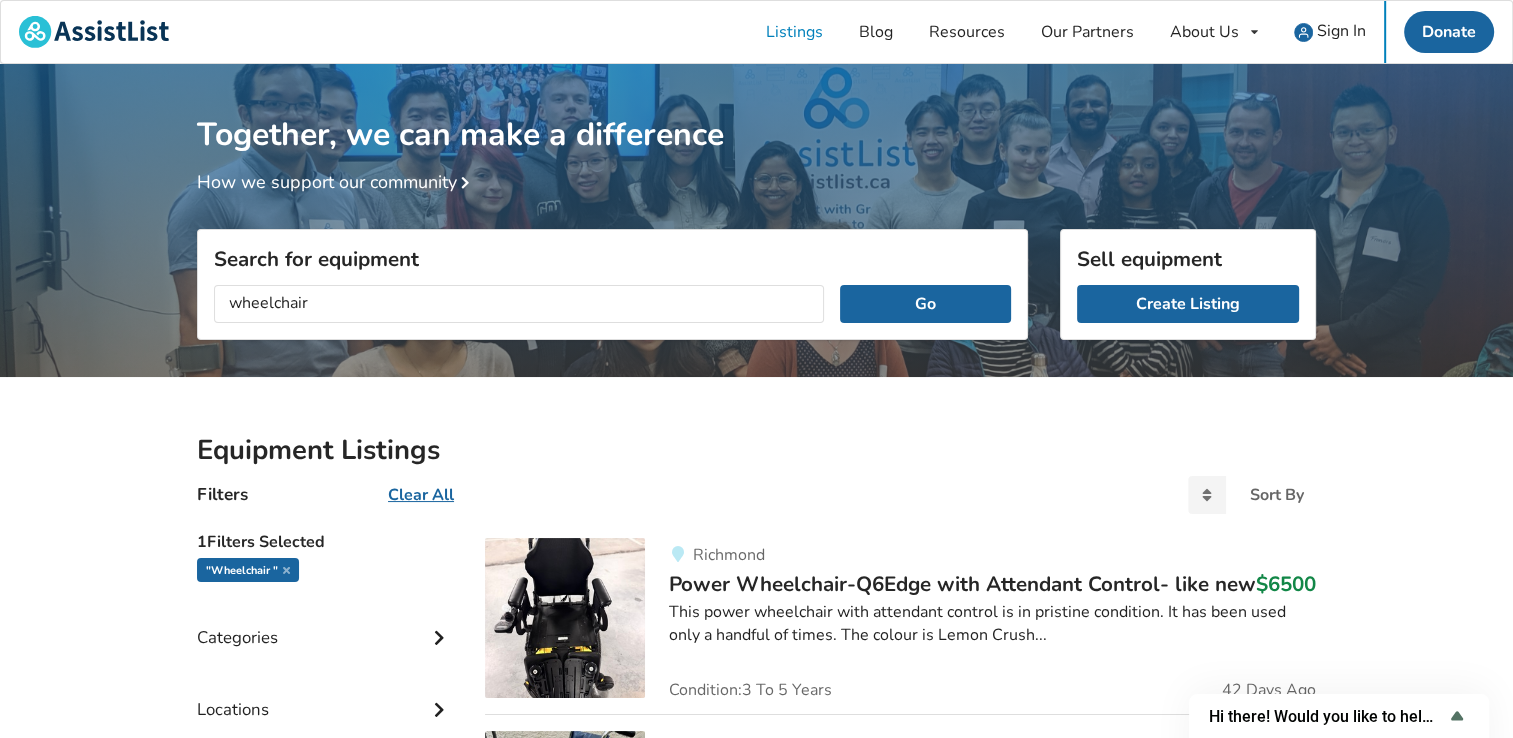 type 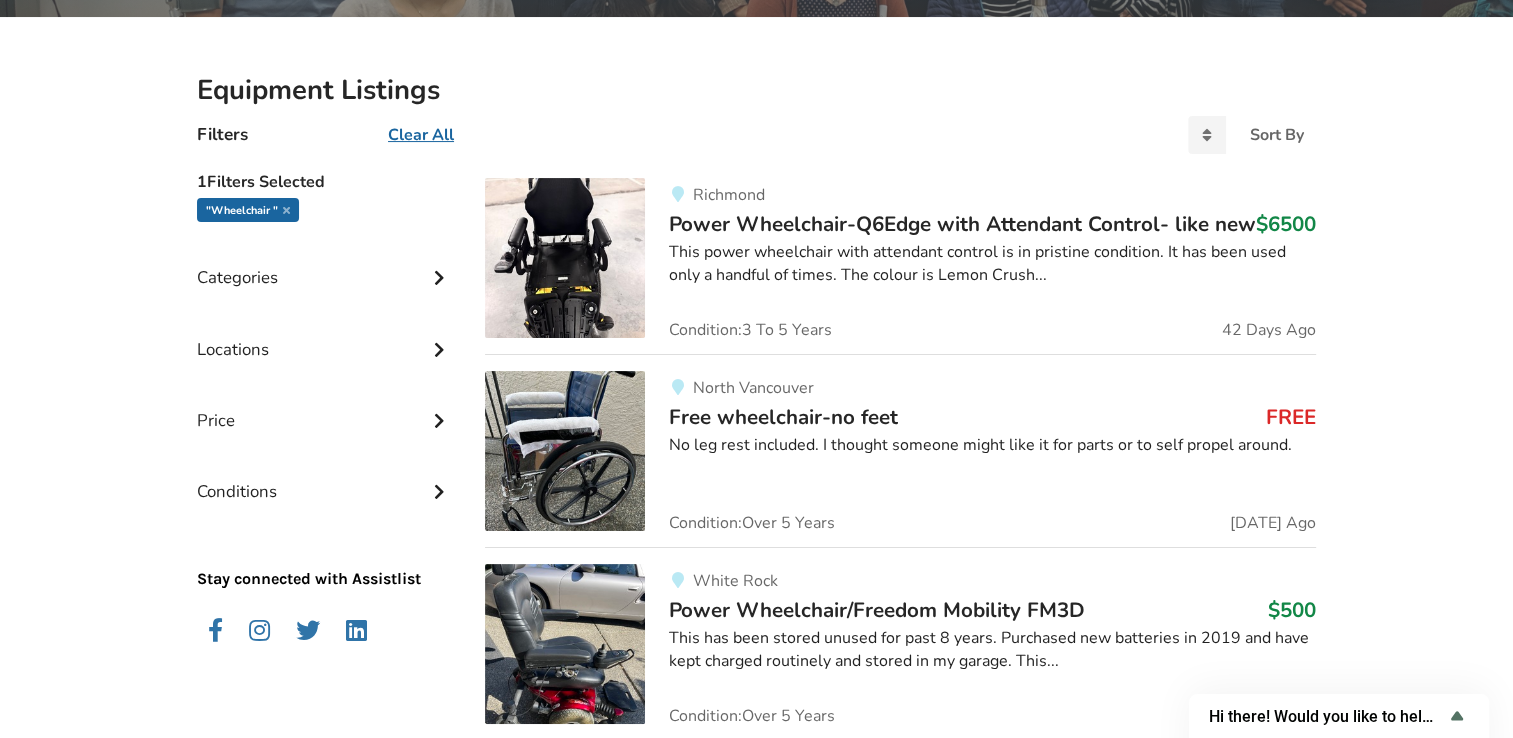 scroll, scrollTop: 400, scrollLeft: 0, axis: vertical 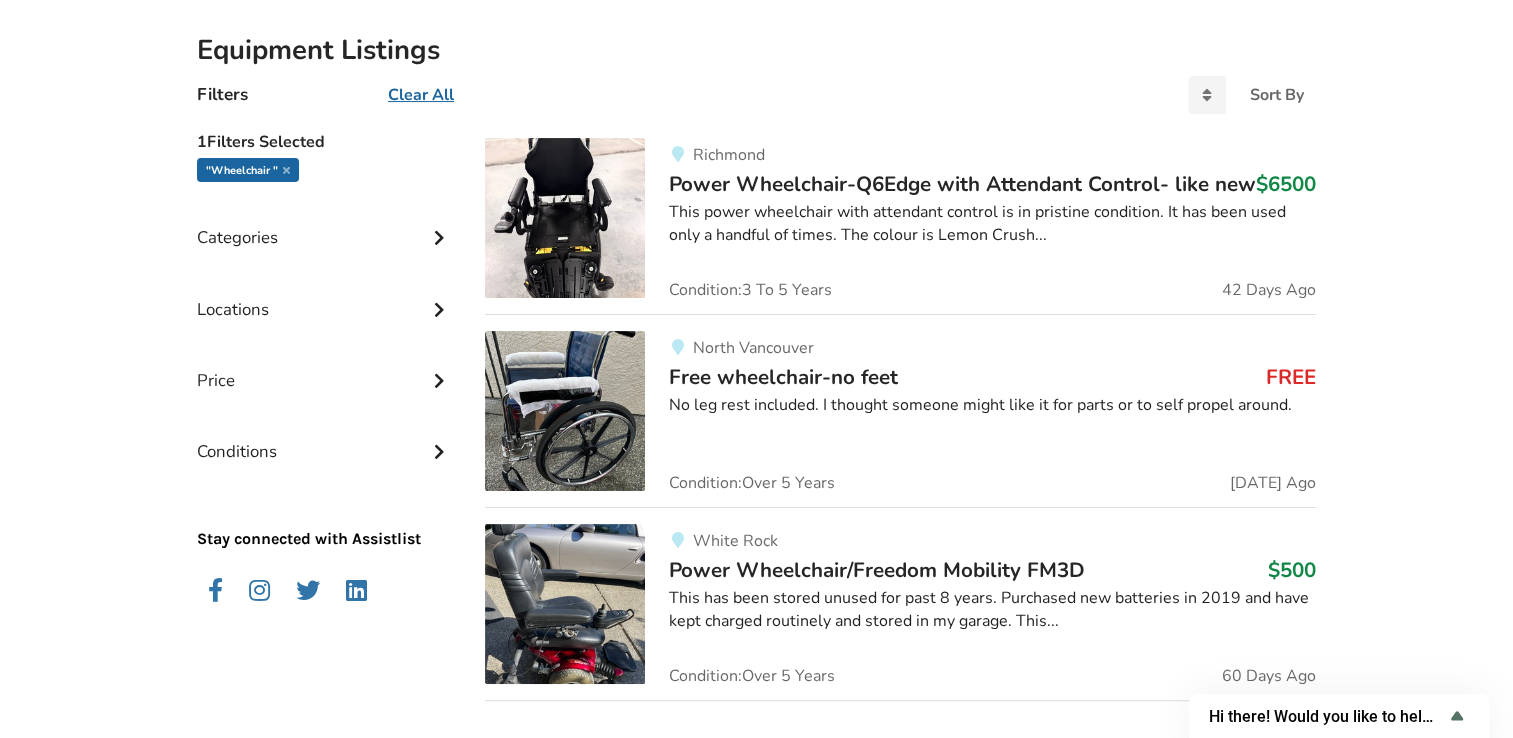 click on "Free wheelchair-no feet" at bounding box center [783, 377] 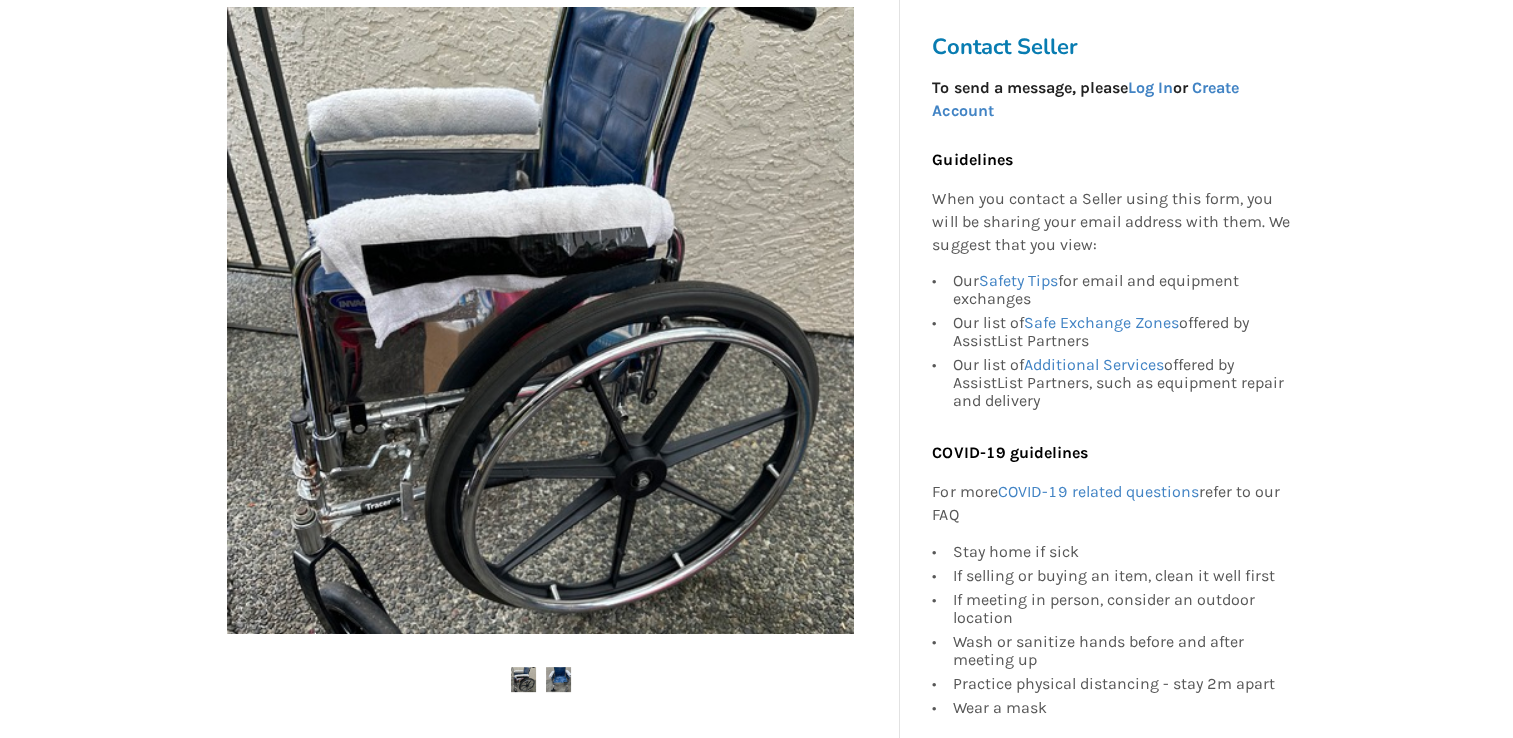 scroll, scrollTop: 320, scrollLeft: 0, axis: vertical 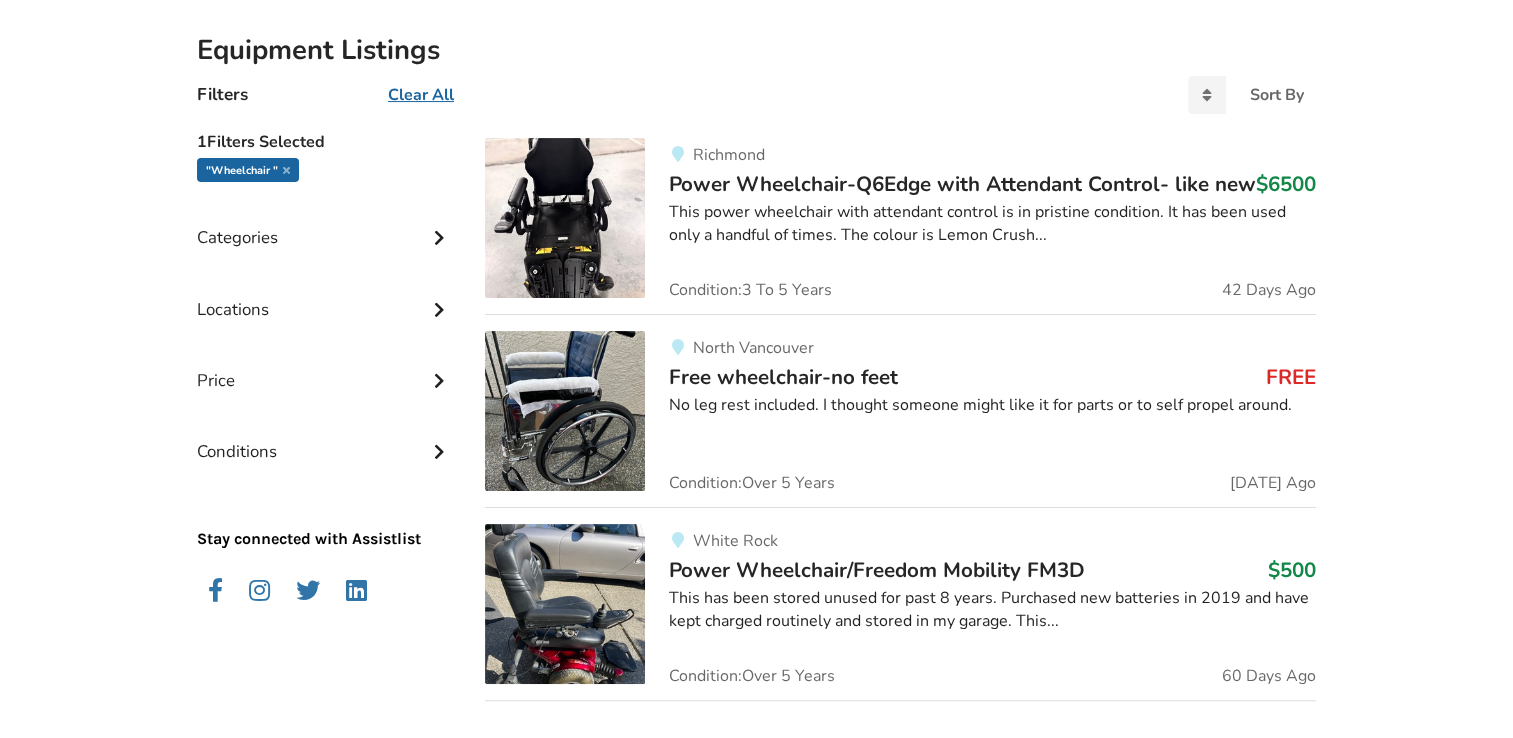 click on "Equipment Listings Filters Clear All Sort By Most recent Price ascending Price descending 1  Filters Selected "wheelchair " Categories Bathroom Safety Bedroom Equipment Daily Living Aids Mobility Pediatric Equipment Transfer Aids Vision Aids Locations Current location or Enter your Postal Code Go Distance from  10  km 10km 25 40 55 70 85 100km Abbotsford Burnaby Chilliwack Coquitlam Delta Langley Maple Ridge Mission New Westminster Northern Interior BC North Vancouver Northwest BC Pitt Meadows Port Coquitlam Port Moody Richmond Surrey Vancouver West Vancouver White Rock Other Price Min Price Max Price Apply Conditions Brand New Less Than 1 Year 1 To 2 Years 3 To 5 Years Over 5 Years Stay connected with Assistlist Richmond Power Wheelchair-Q6Edge with Attendant Control- like new $6500 This power wheelchair with attendant control is in pristine condition.  It has been used only a handful of times.  The colour is Lemon Crush... Condition:  3 To 5 Years 42 Days Ago North Vancouver Free wheelchair-no feet FREE" at bounding box center [756, 1152] 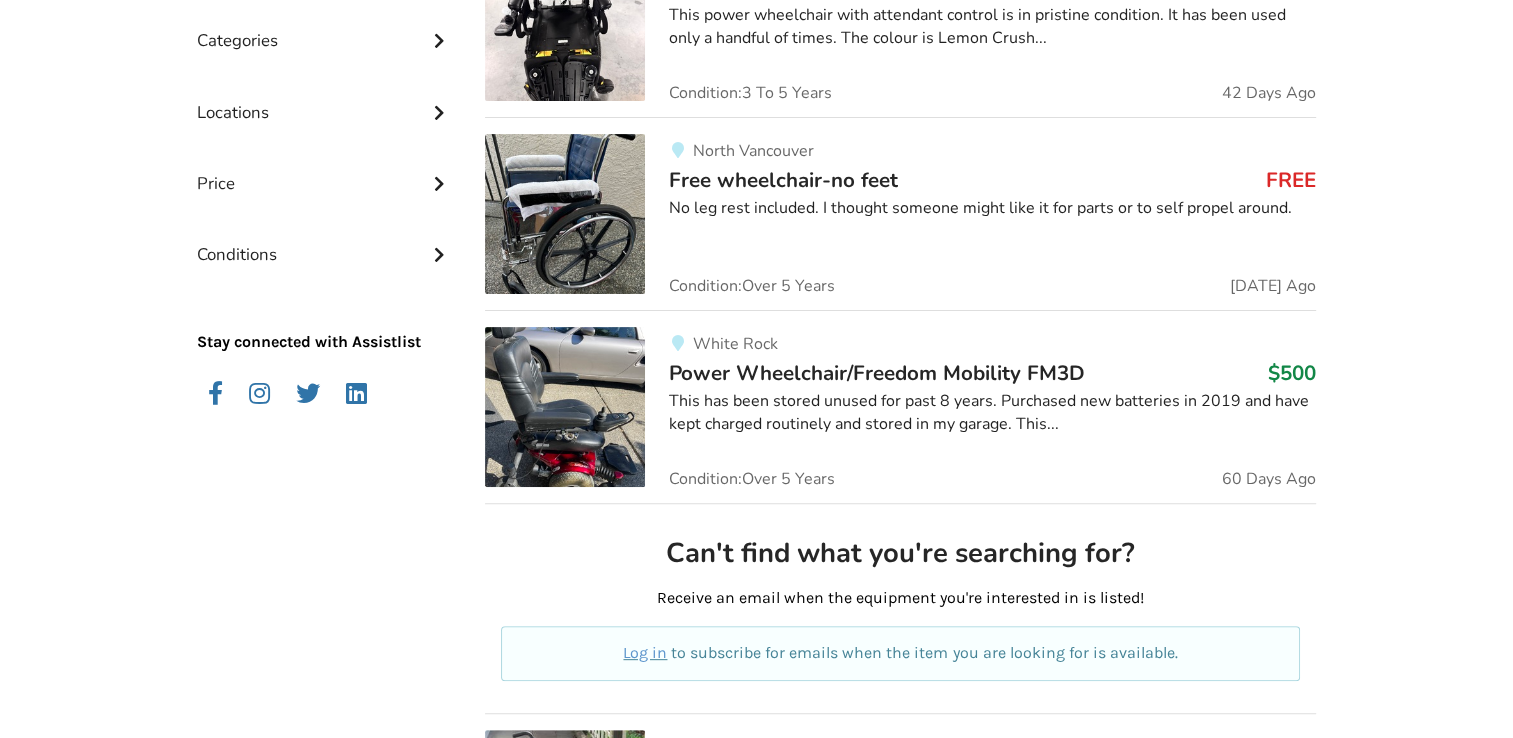 scroll, scrollTop: 600, scrollLeft: 0, axis: vertical 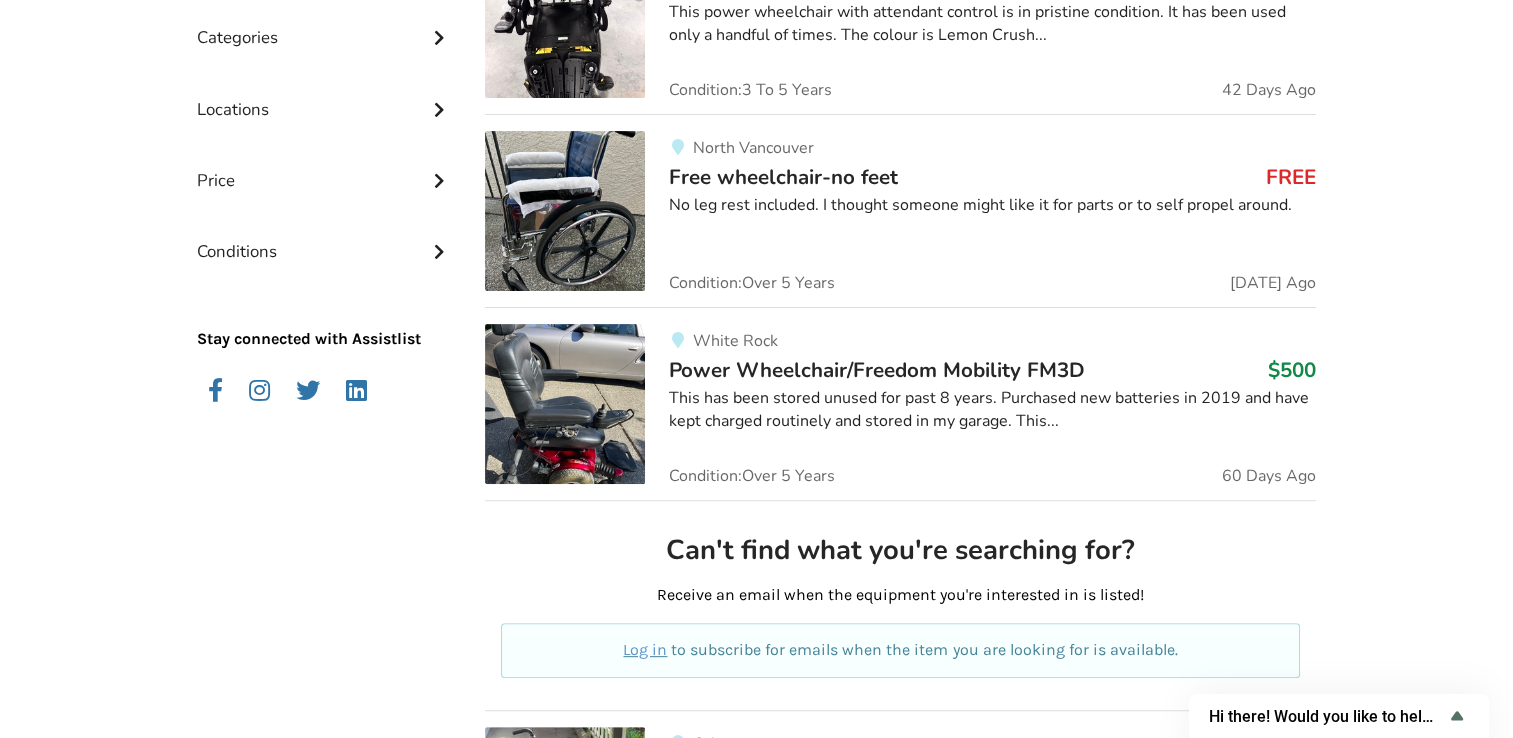 click on "Power Wheelchair/Freedom Mobility FM3D" at bounding box center [877, 370] 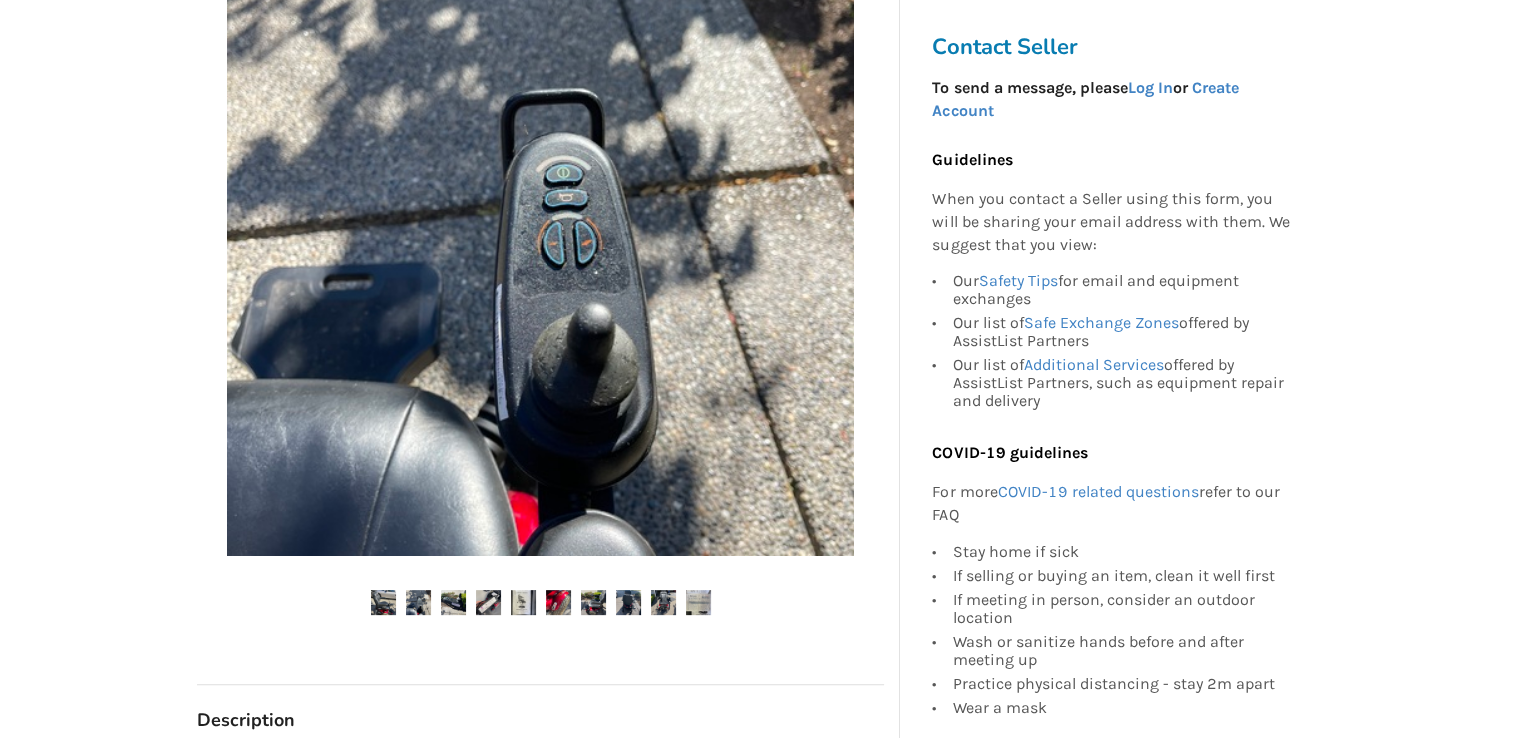 scroll, scrollTop: 440, scrollLeft: 0, axis: vertical 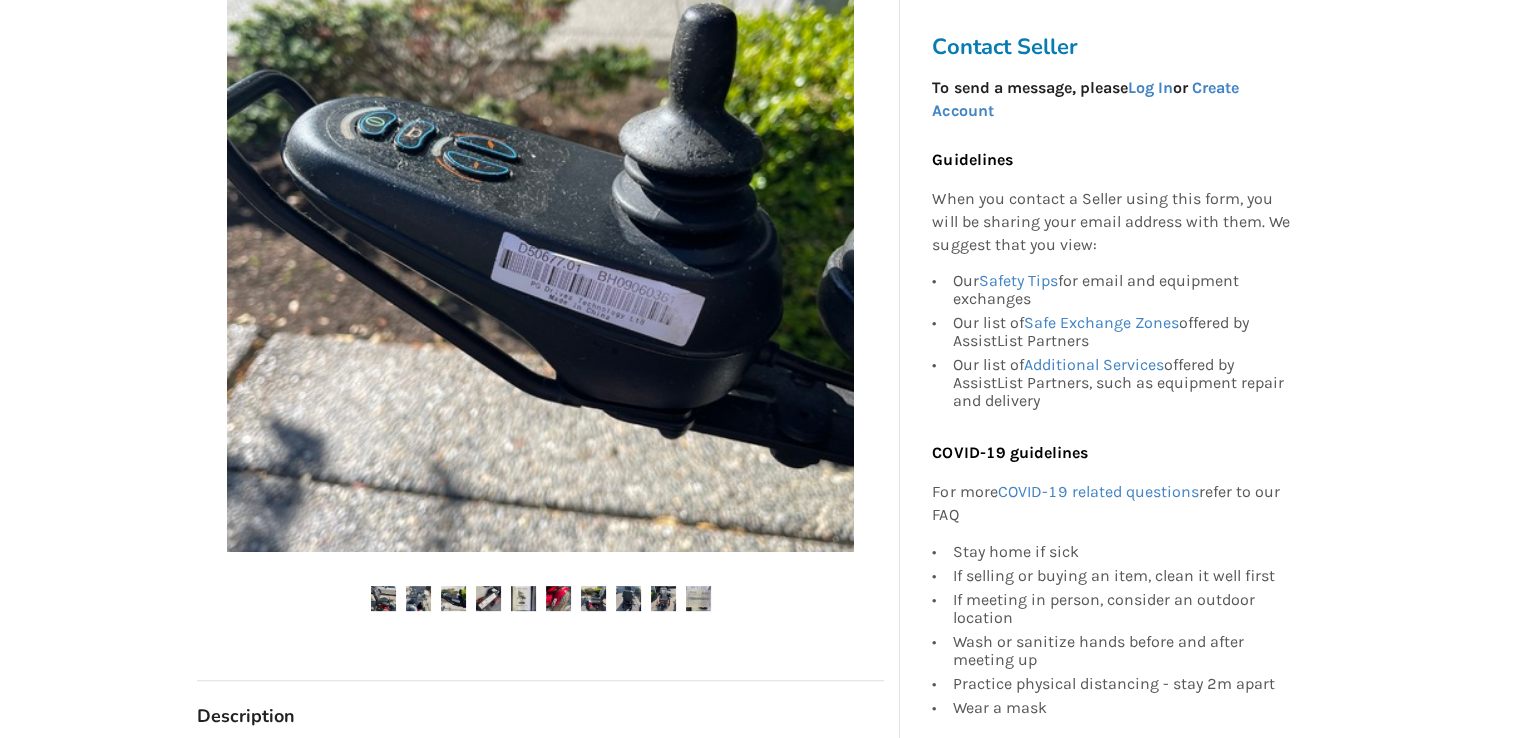 click at bounding box center [383, 598] 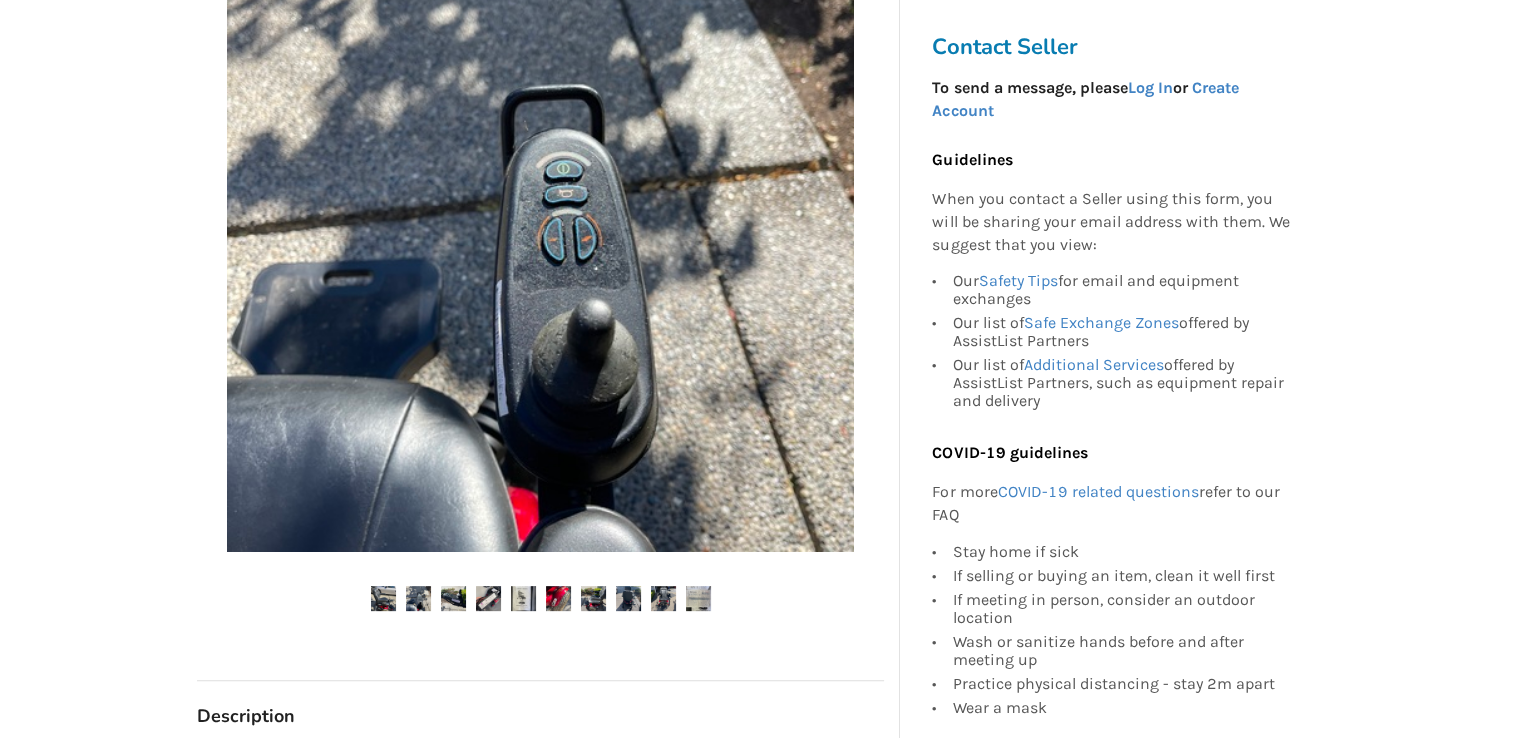 click at bounding box center (418, 598) 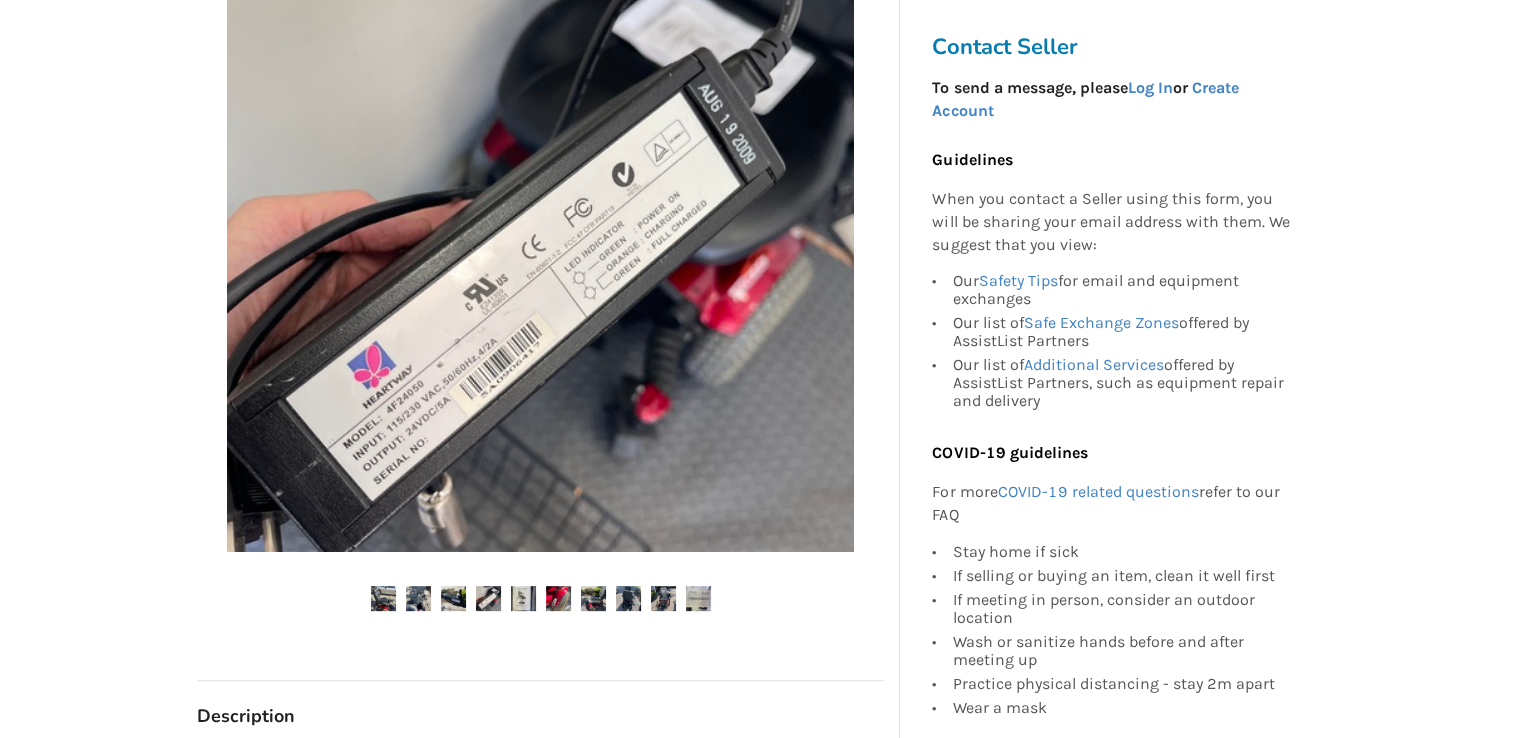 click at bounding box center (383, 598) 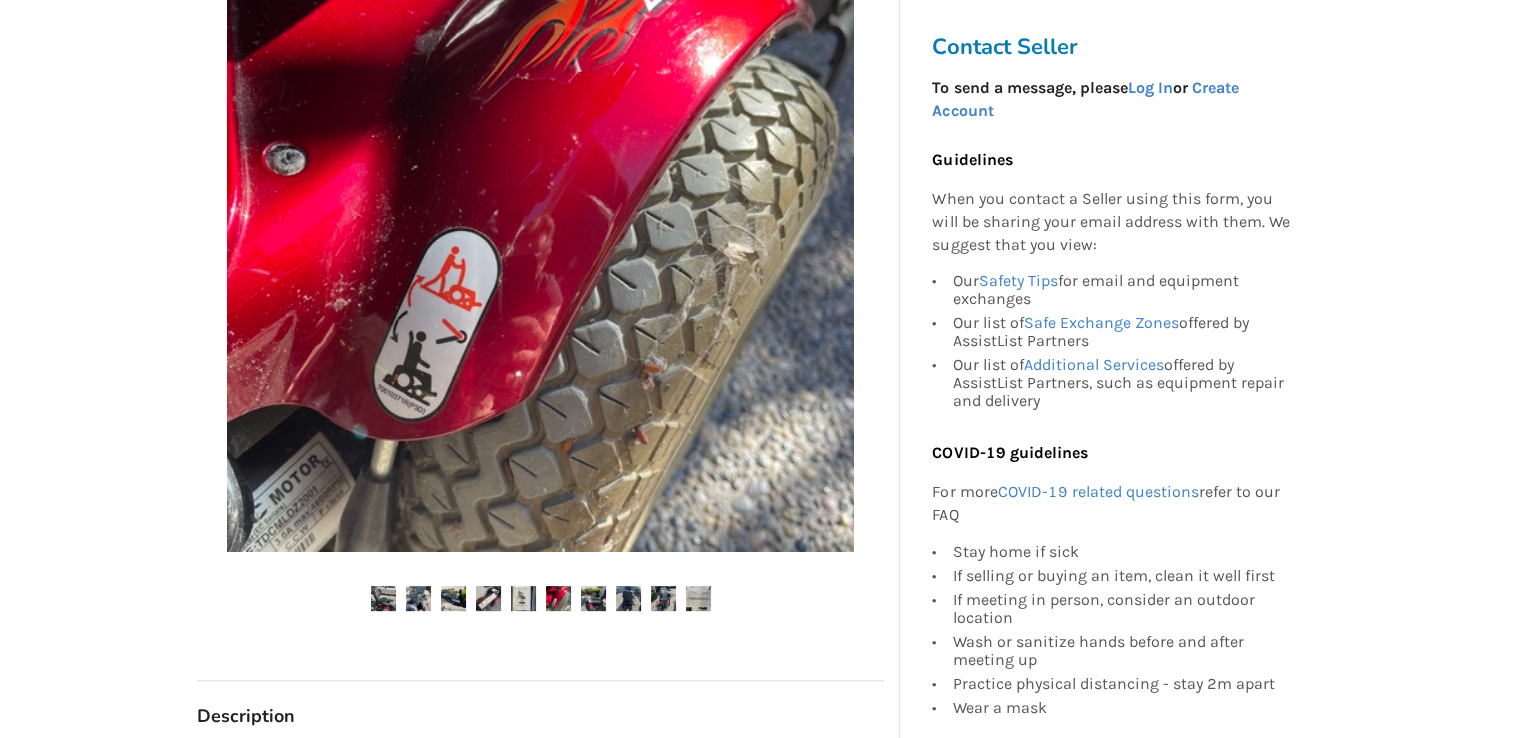 click at bounding box center (383, 598) 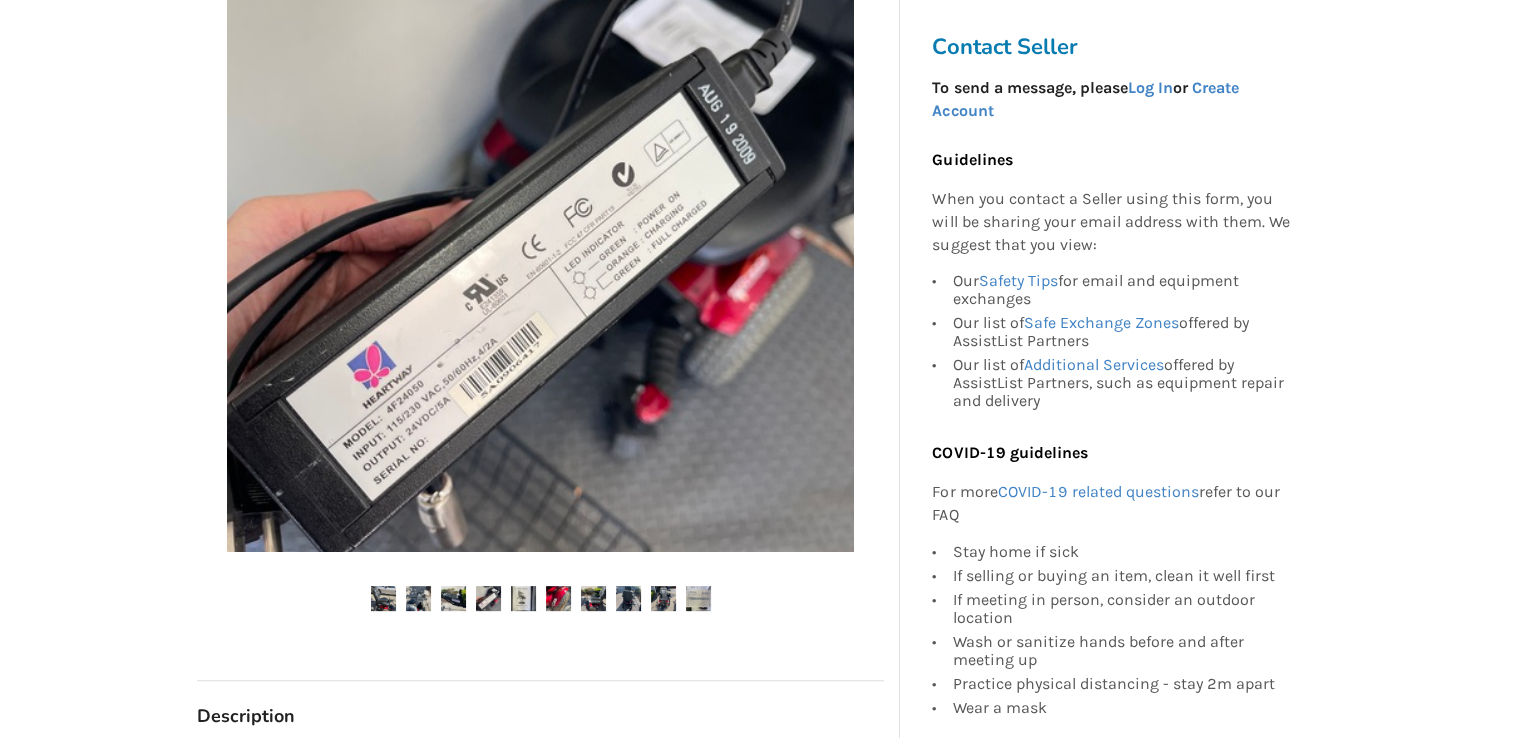 click at bounding box center [383, 598] 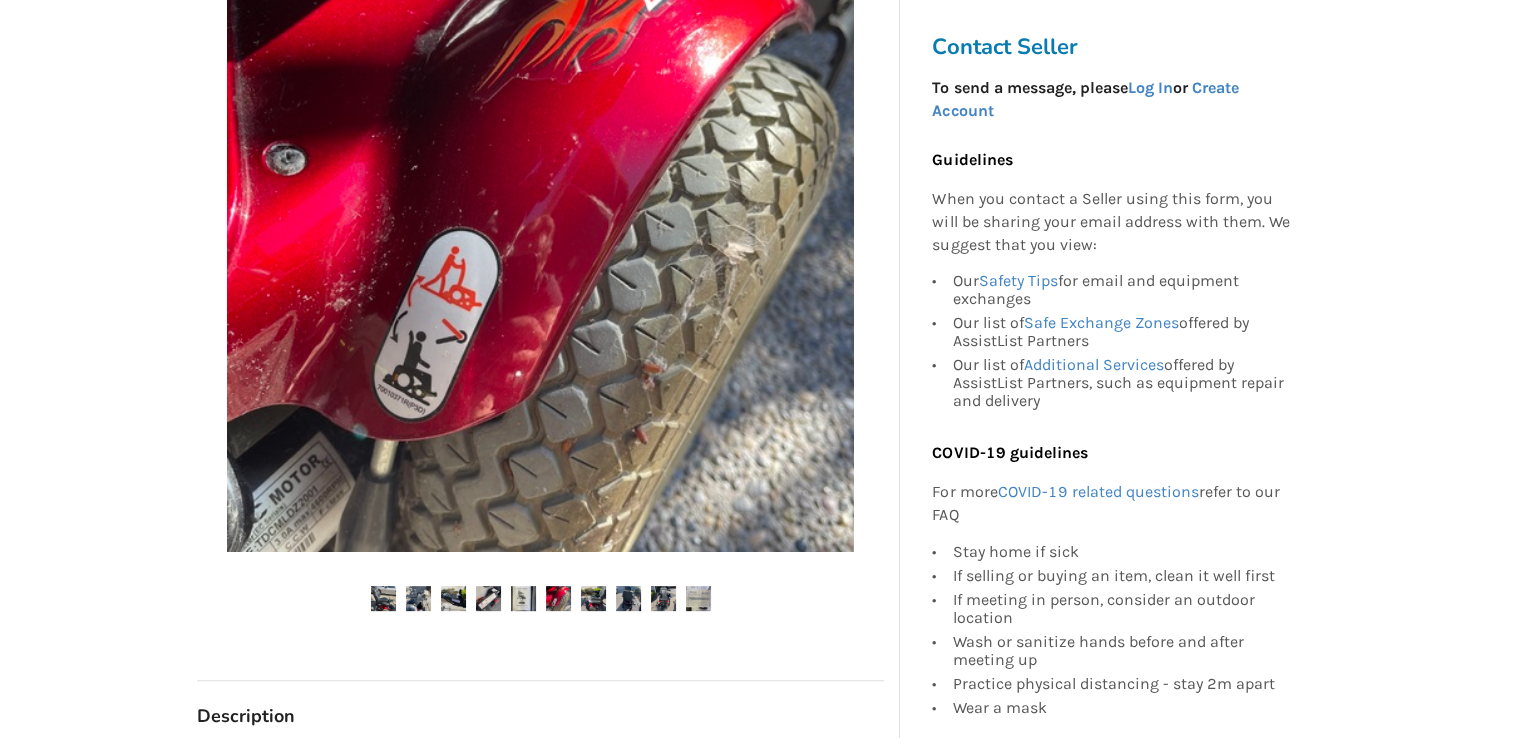 click at bounding box center [558, 598] 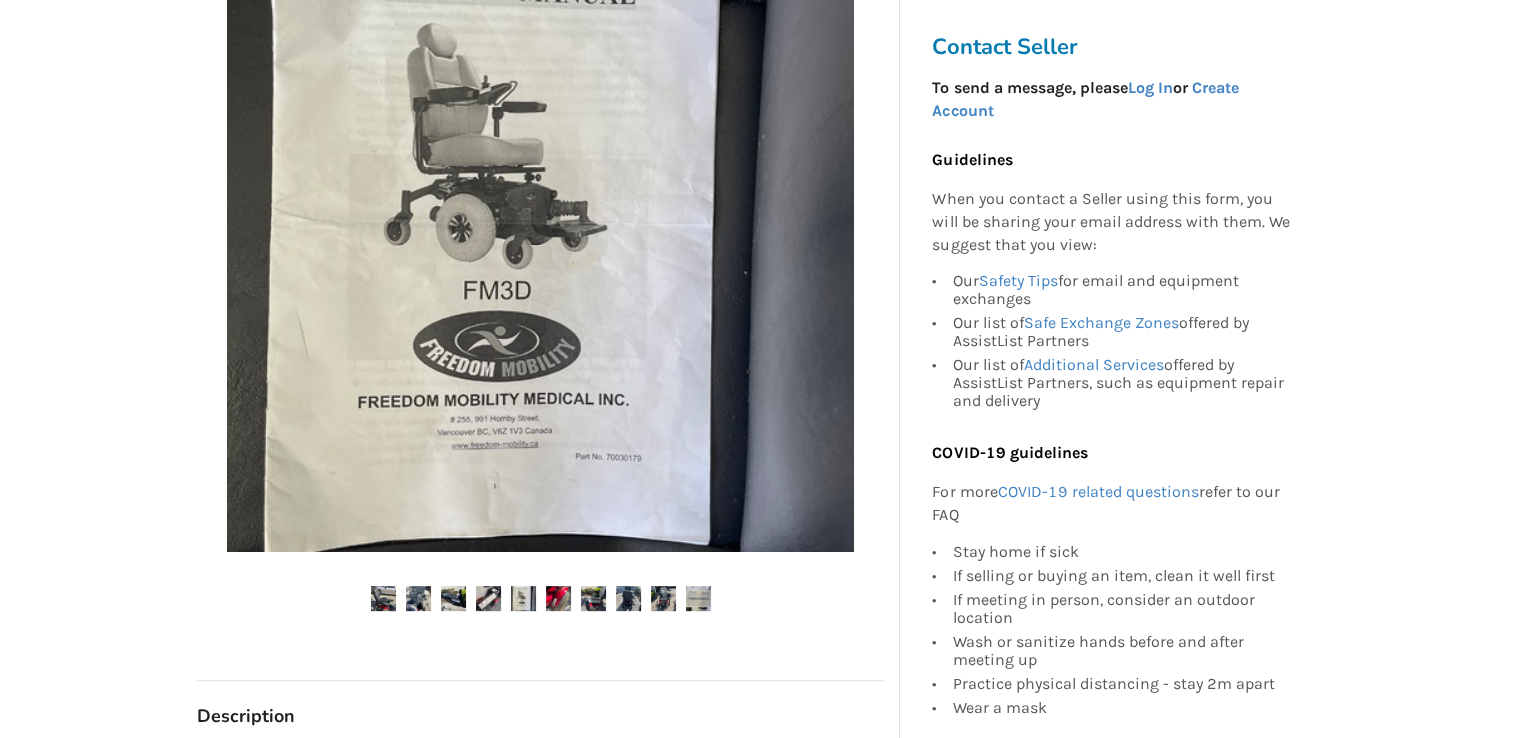 click at bounding box center [383, 598] 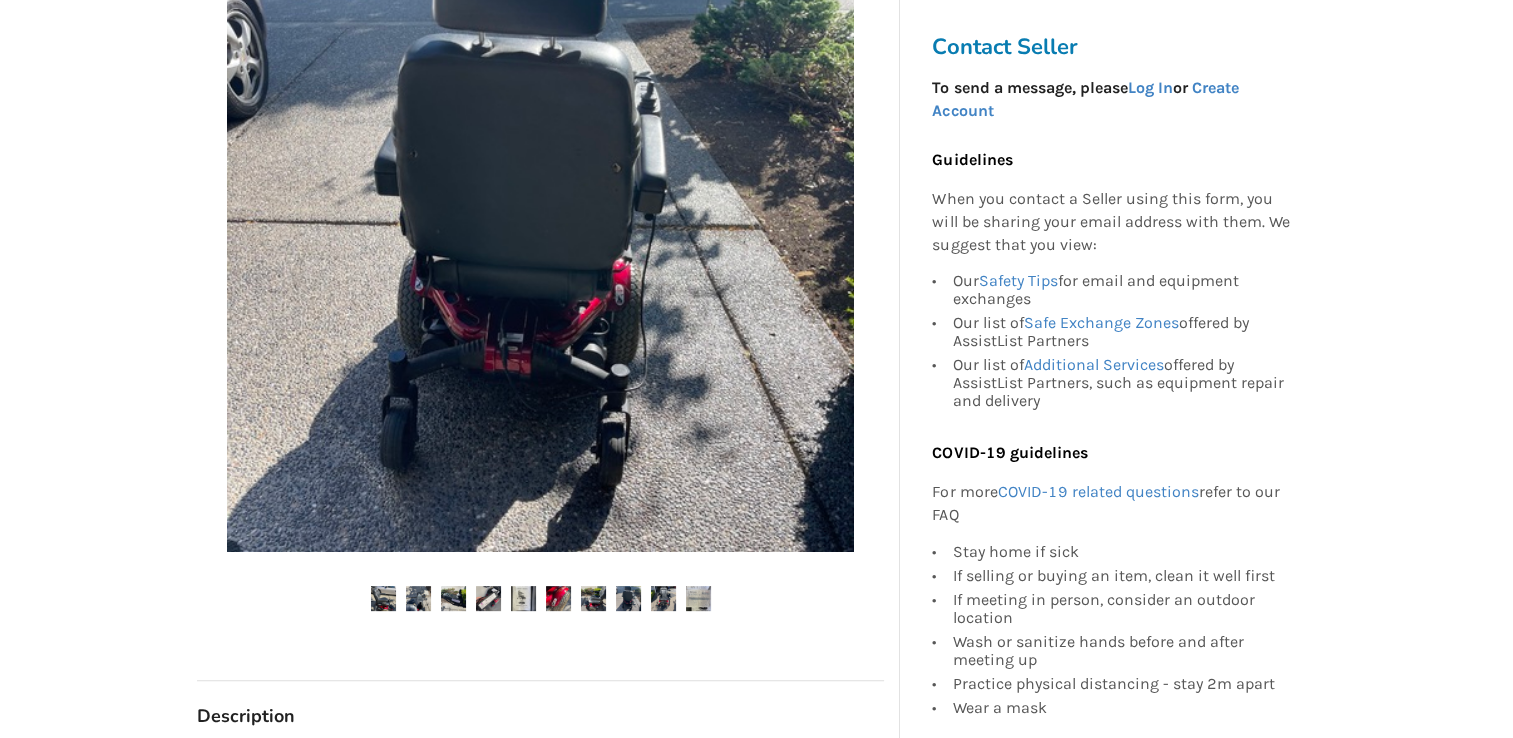 click at bounding box center [628, 598] 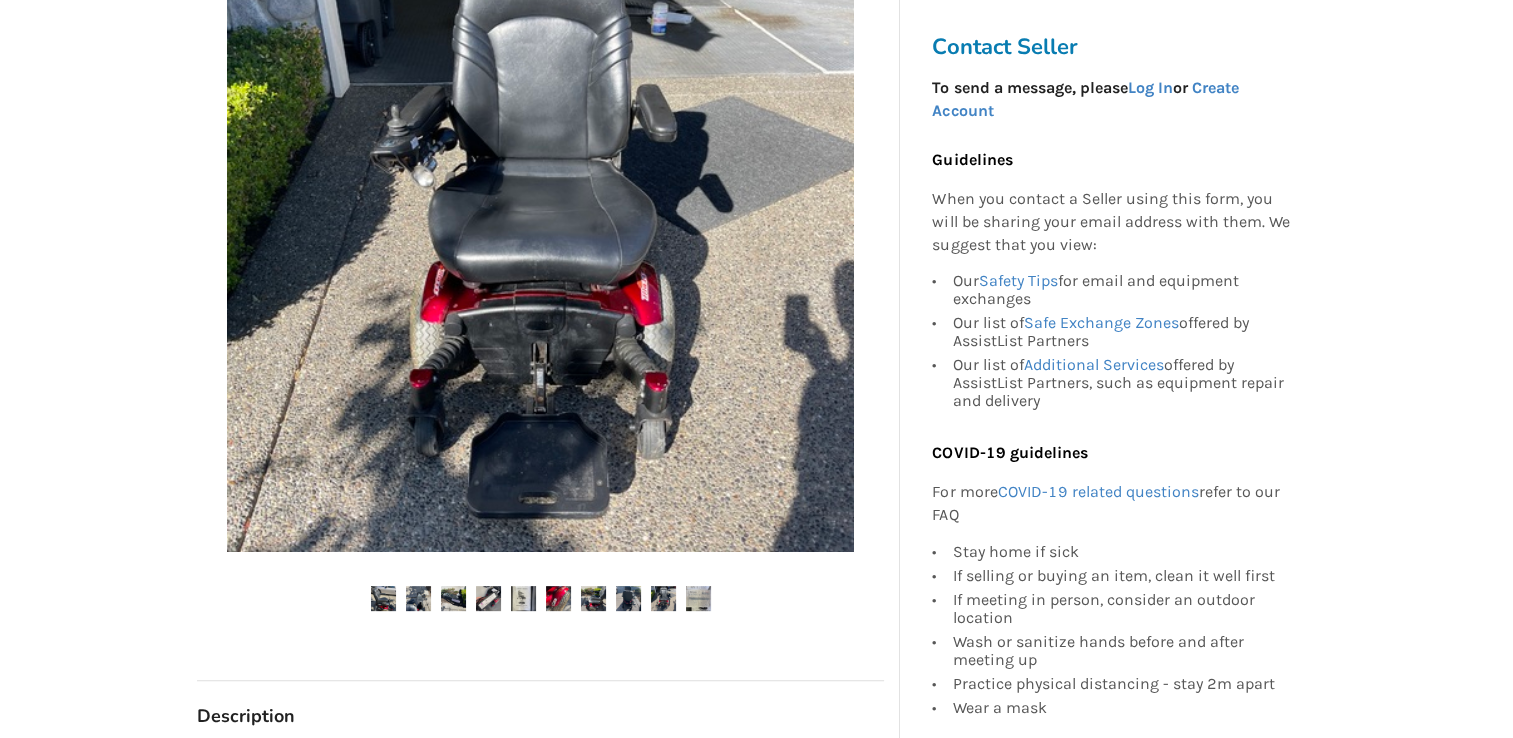 click at bounding box center (663, 598) 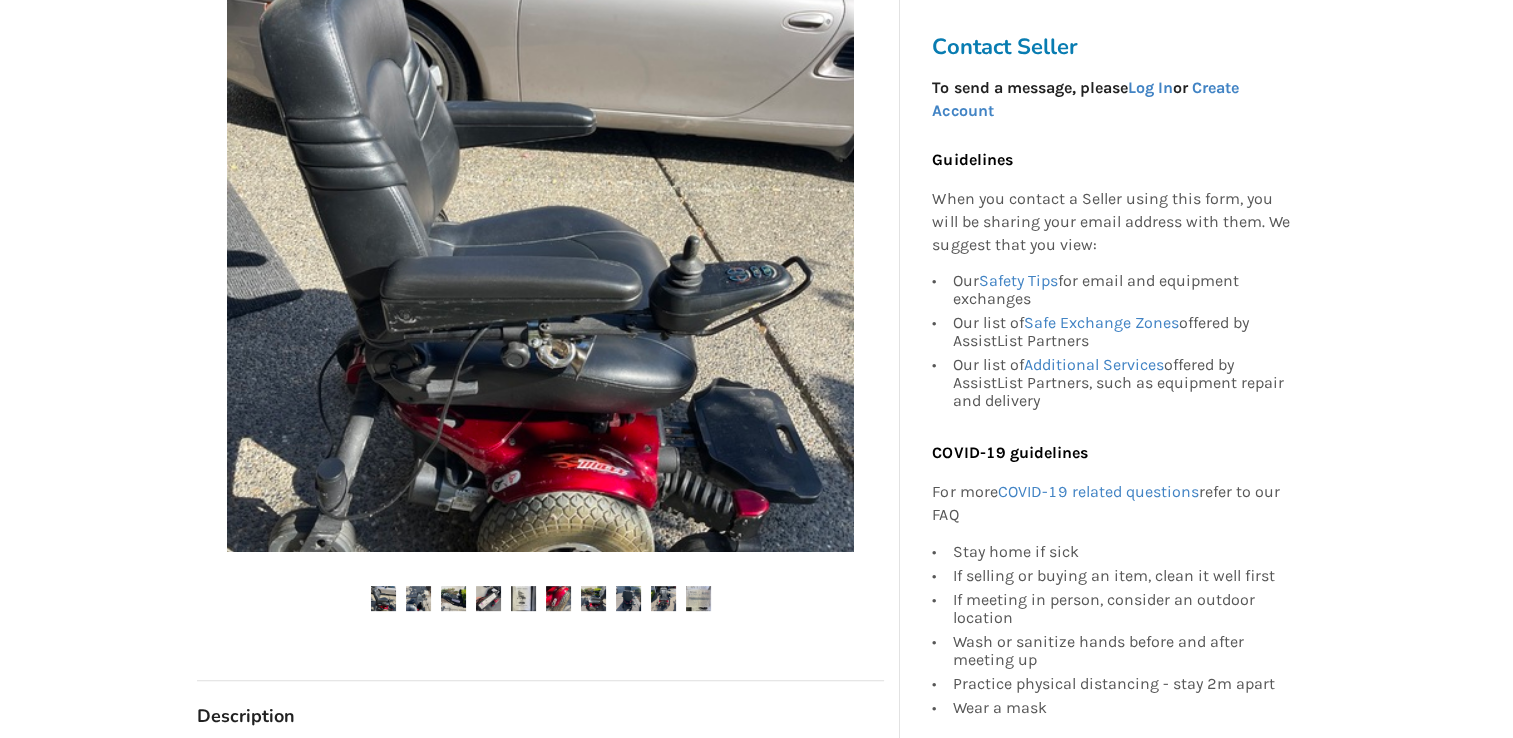 click at bounding box center [383, 598] 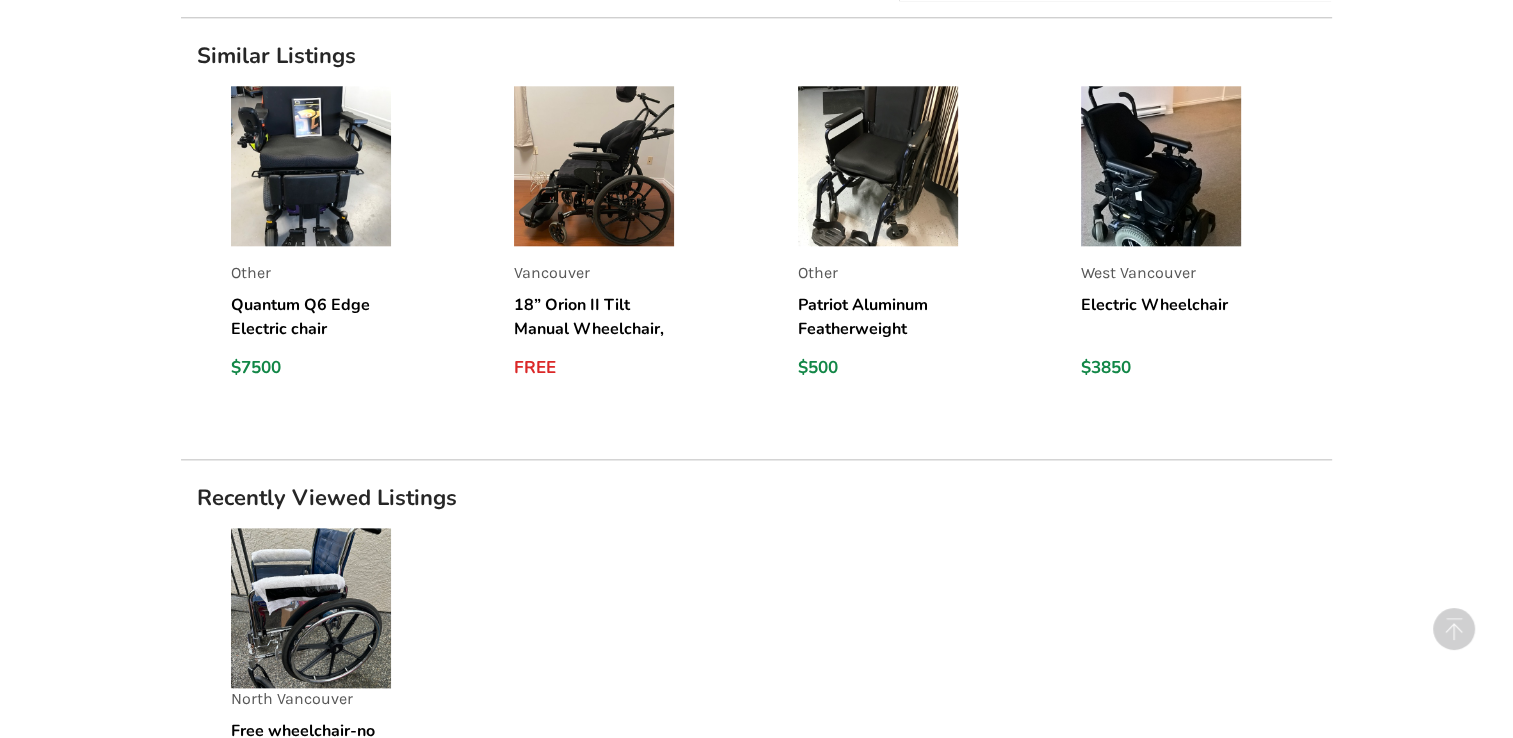 scroll, scrollTop: 2151, scrollLeft: 0, axis: vertical 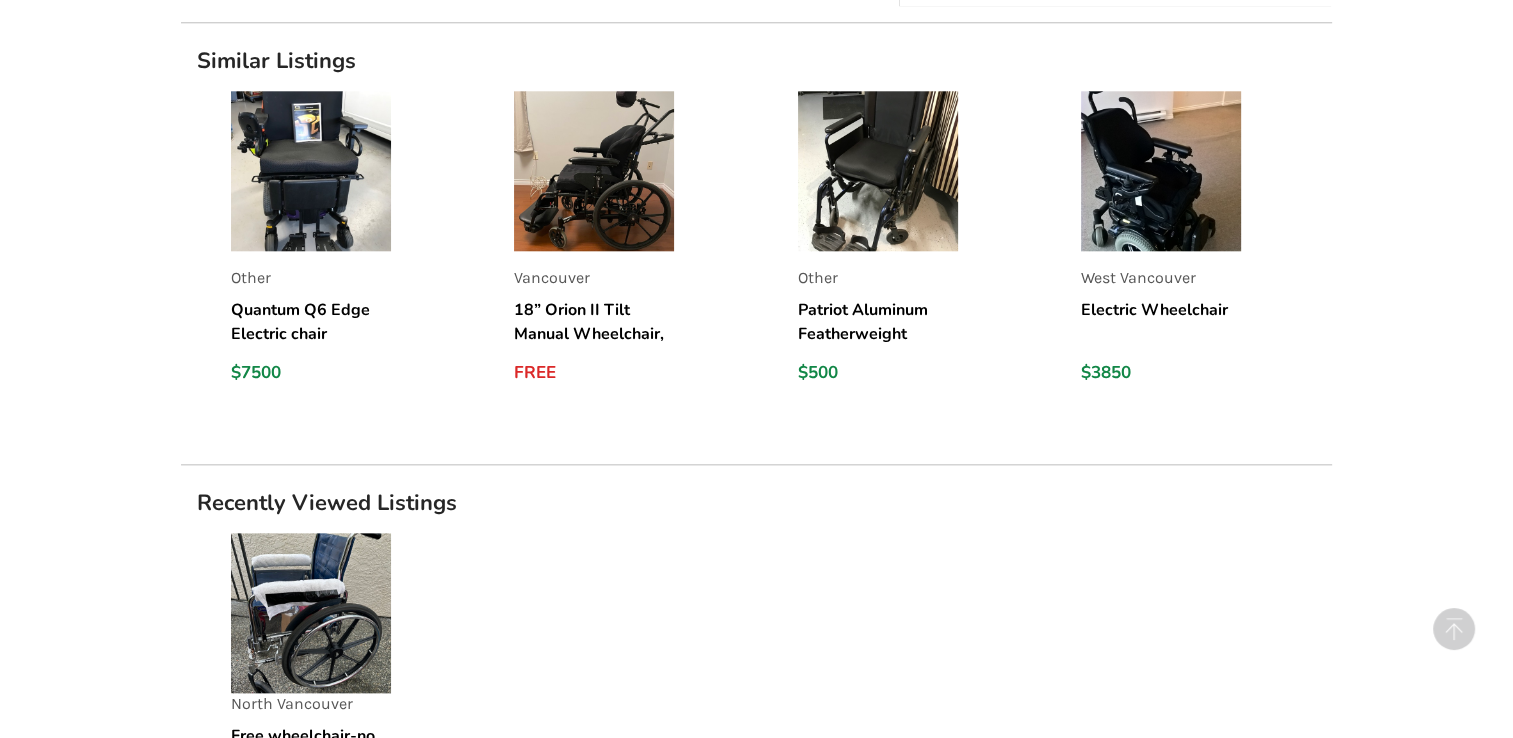click on "18” Orion II Tilt Manual Wheelchair, Roho Cushion" at bounding box center (594, 322) 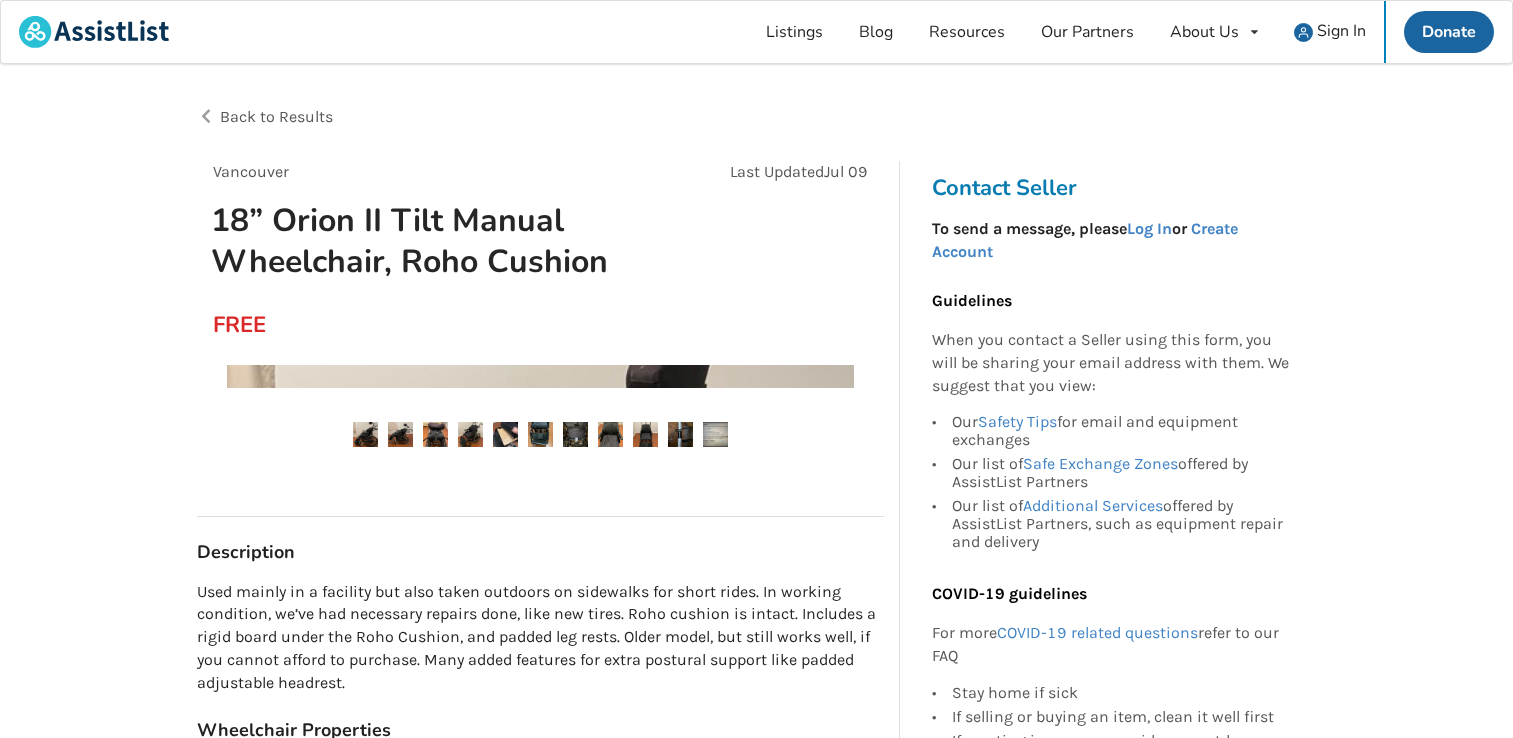 scroll, scrollTop: 0, scrollLeft: 0, axis: both 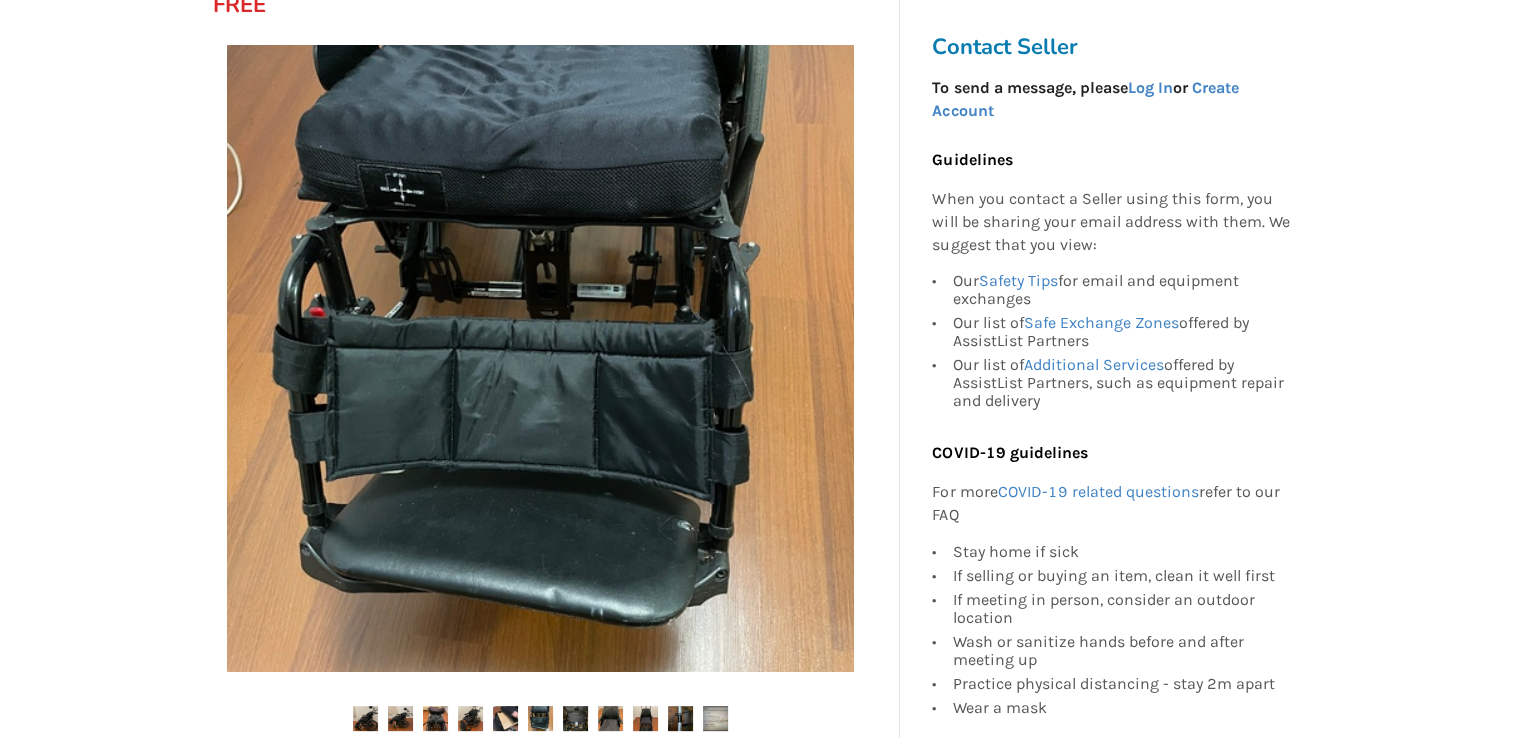 click at bounding box center (365, 718) 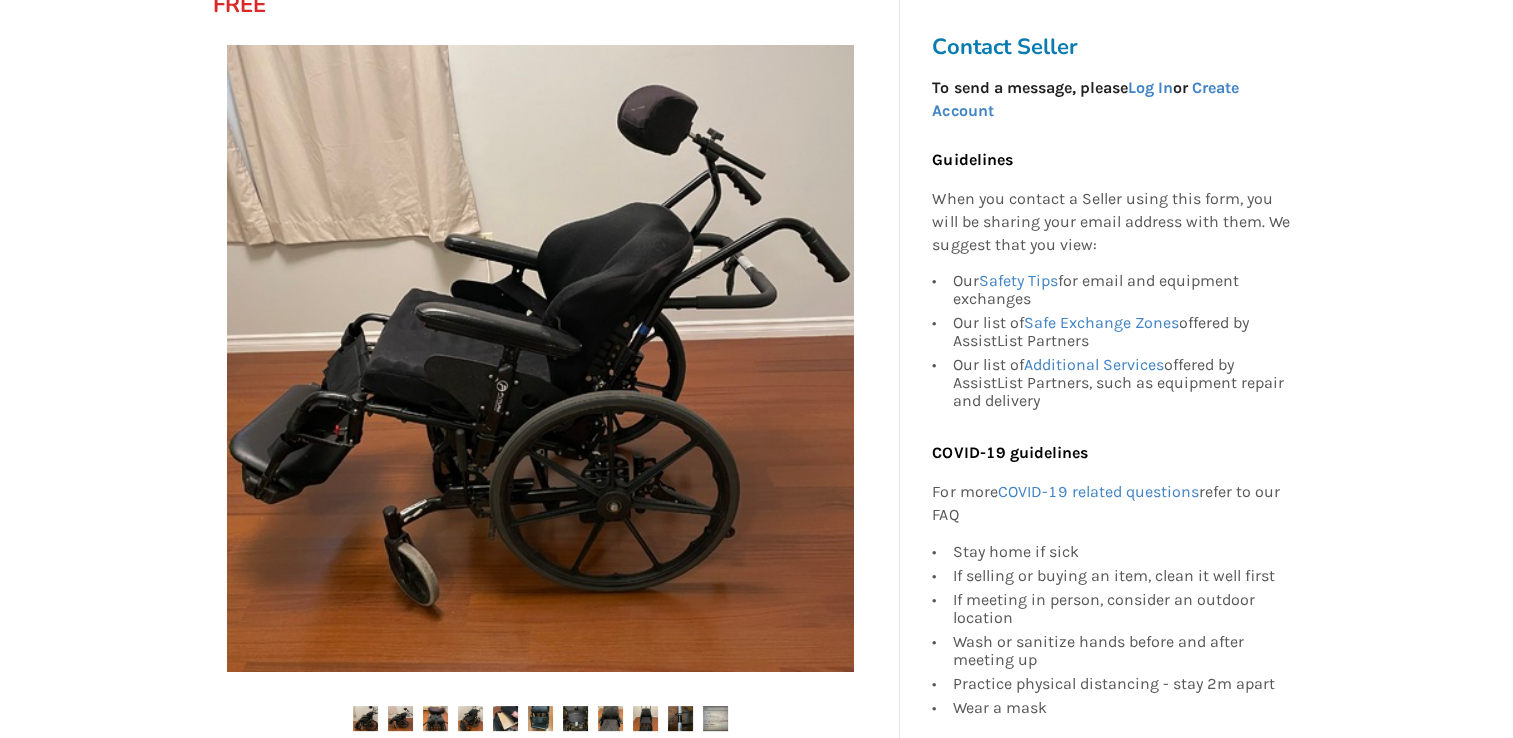 click at bounding box center (400, 718) 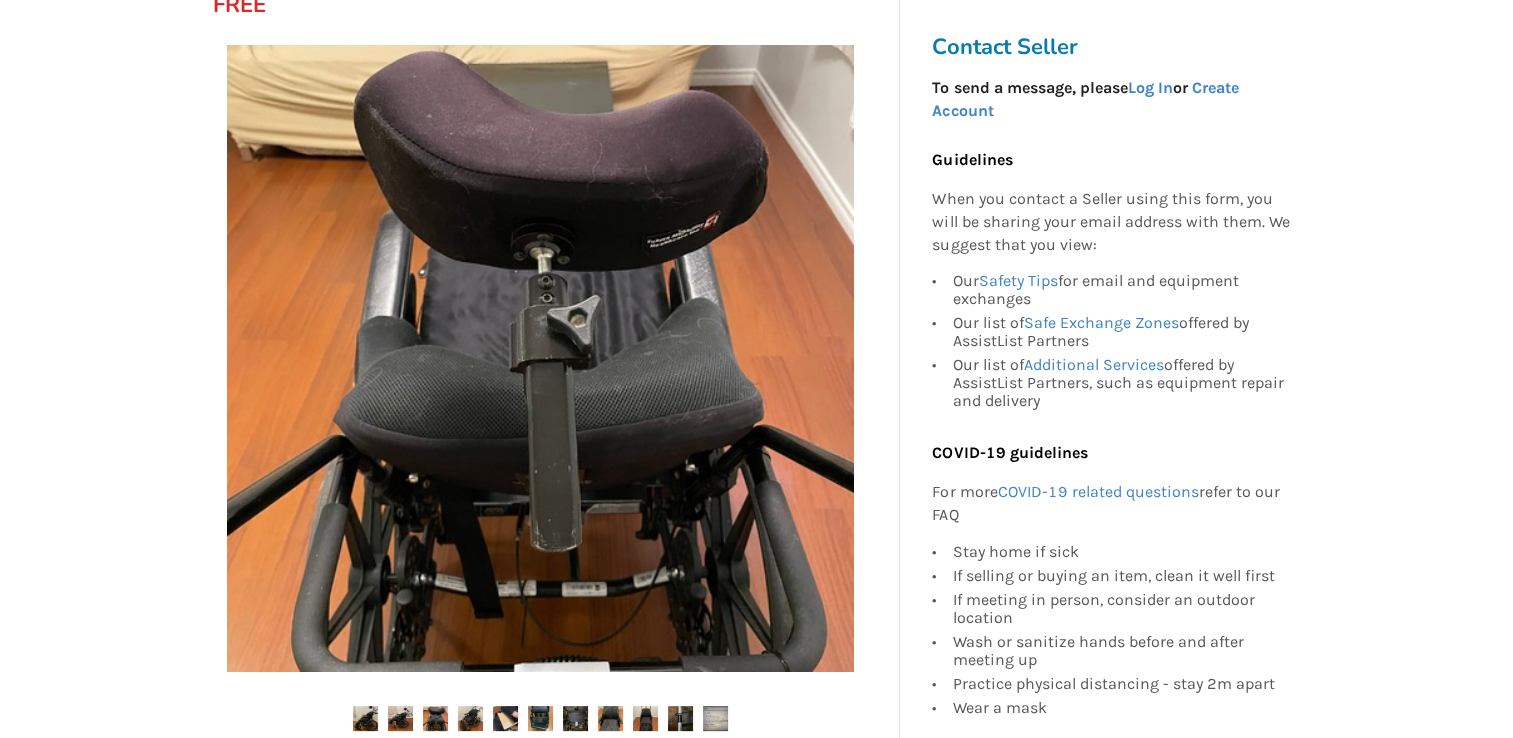 click at bounding box center (435, 718) 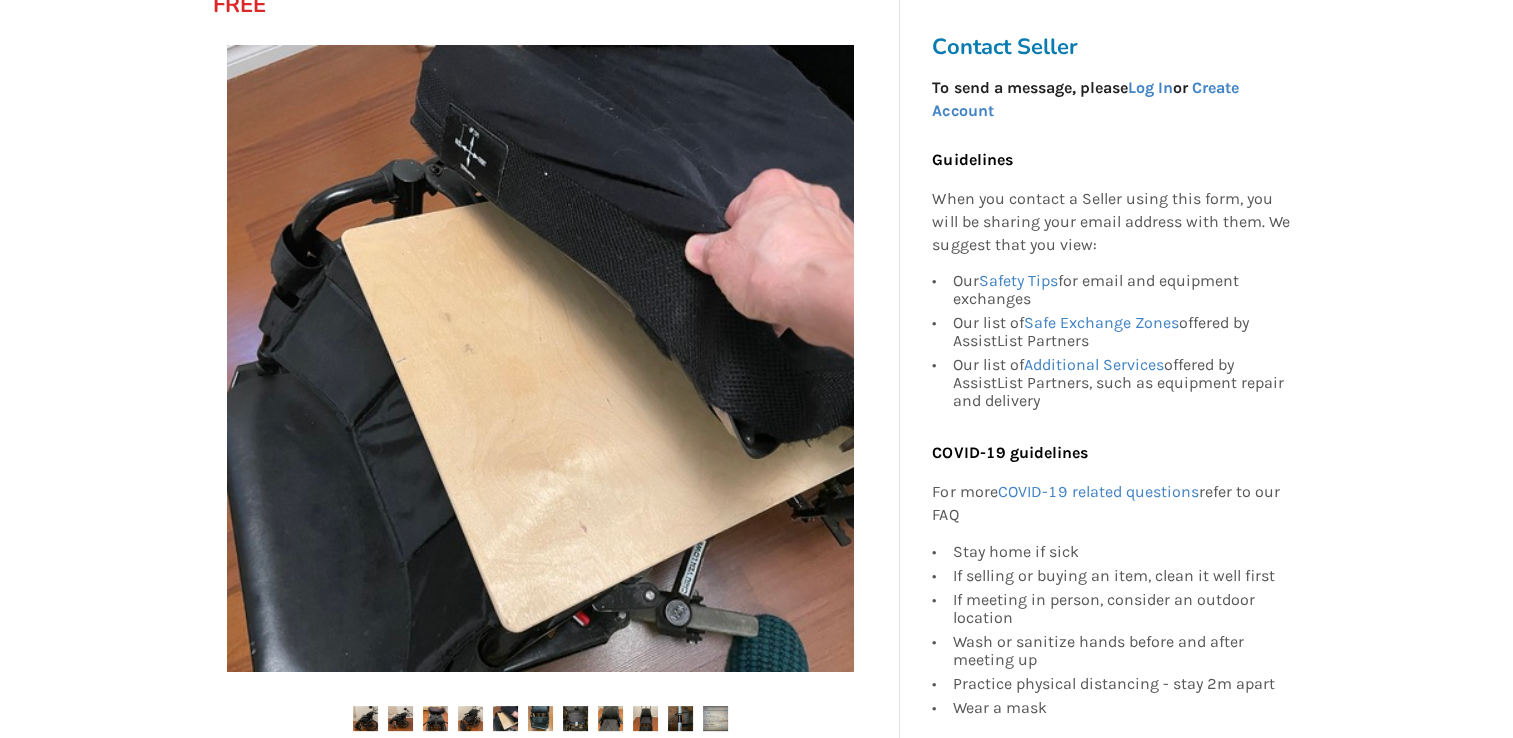 click at bounding box center [365, 718] 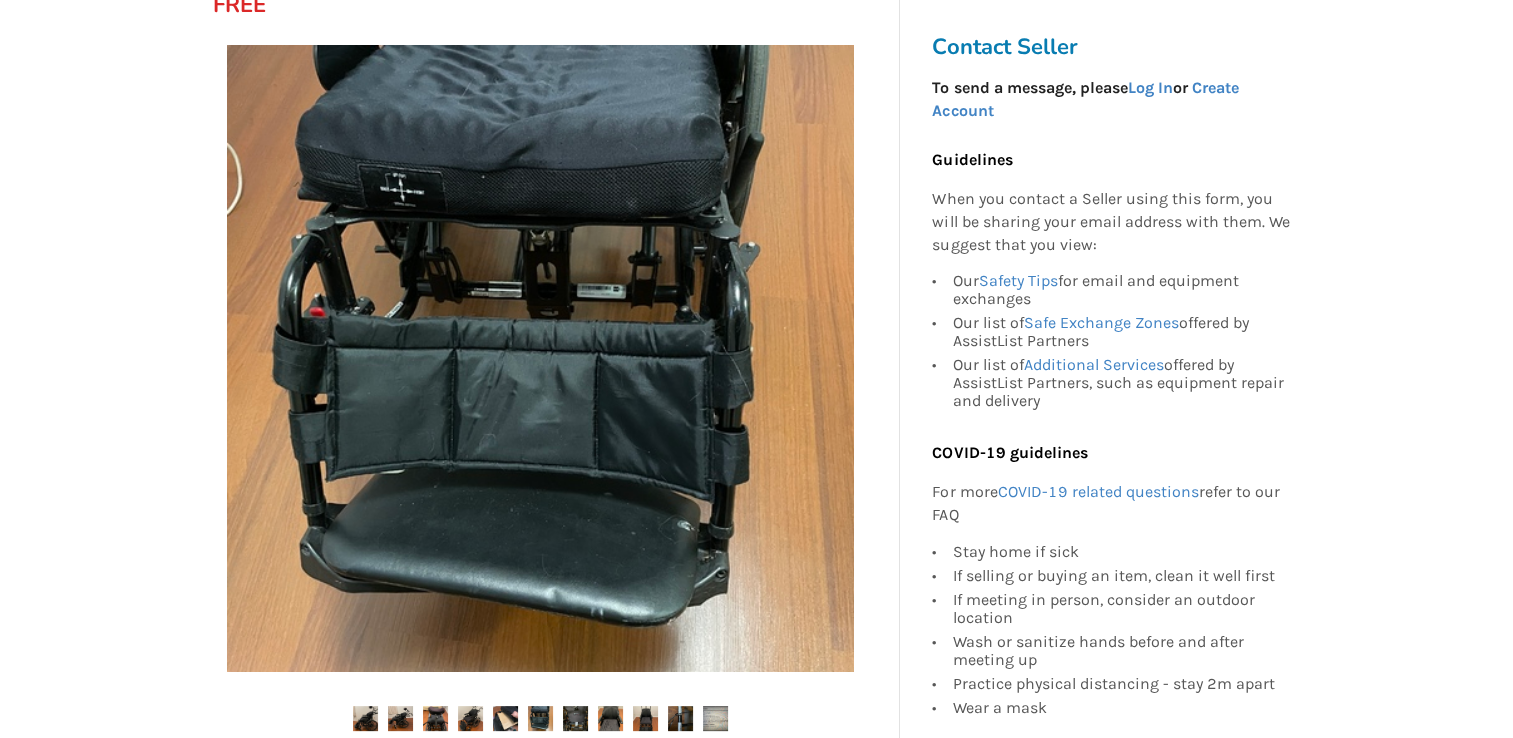 click at bounding box center (365, 718) 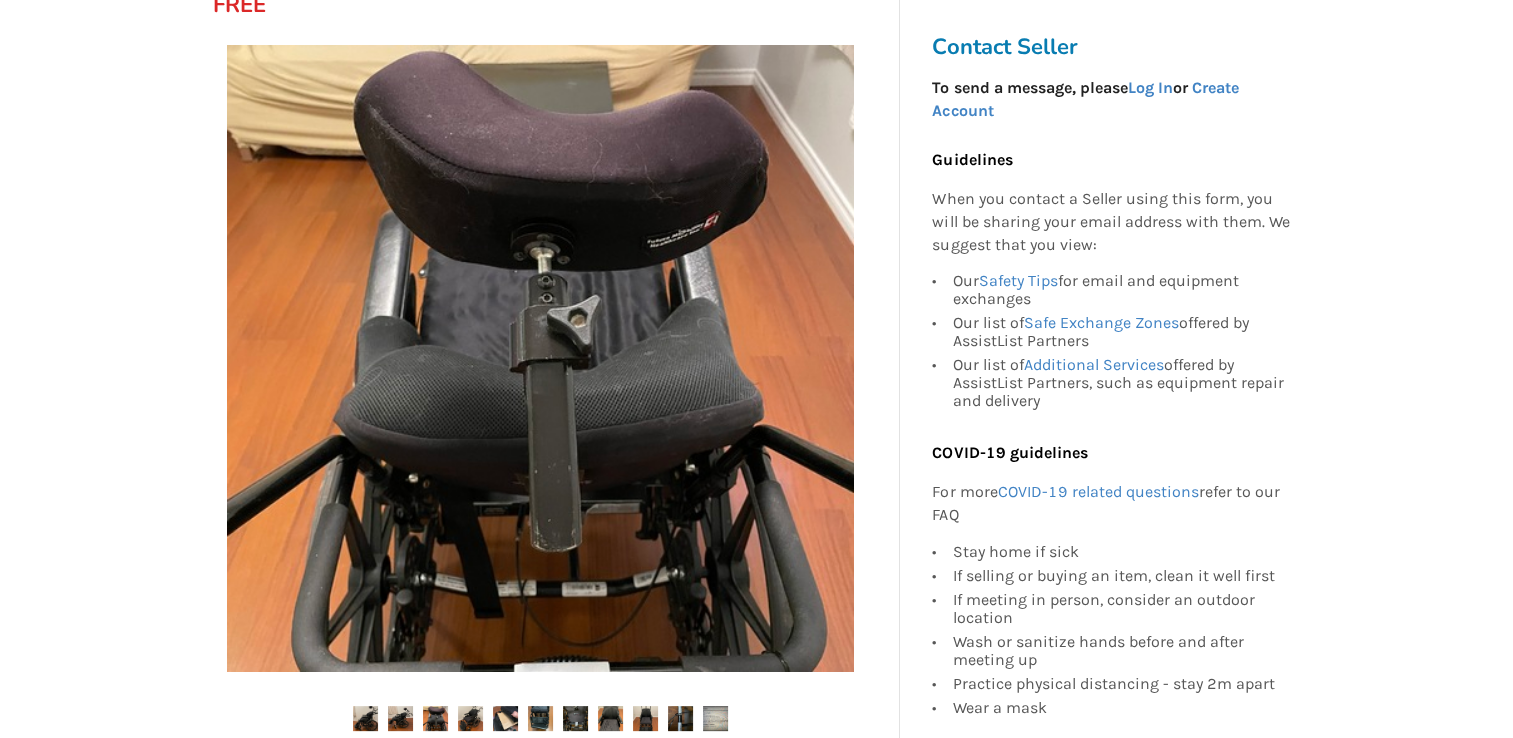 click at bounding box center (365, 718) 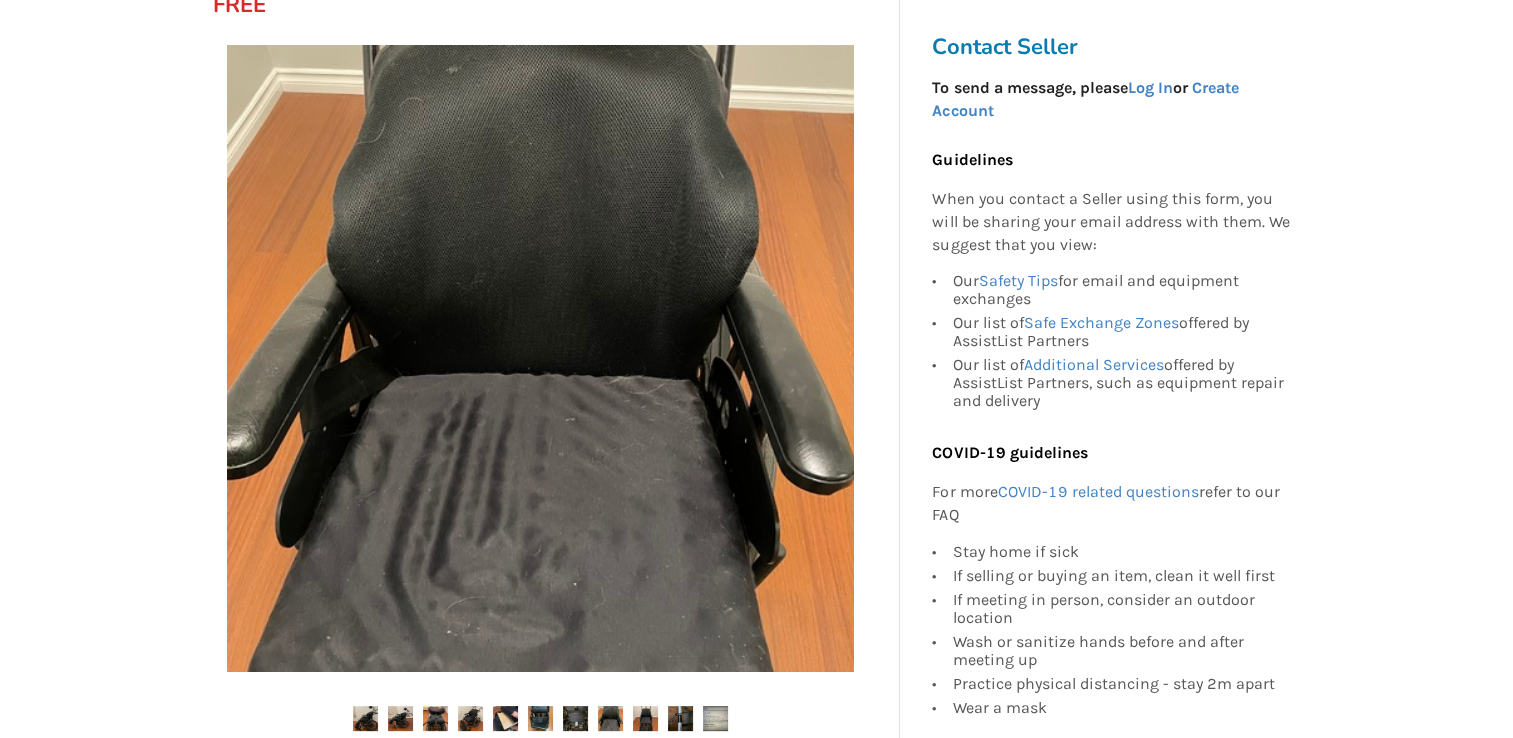 click at bounding box center (610, 718) 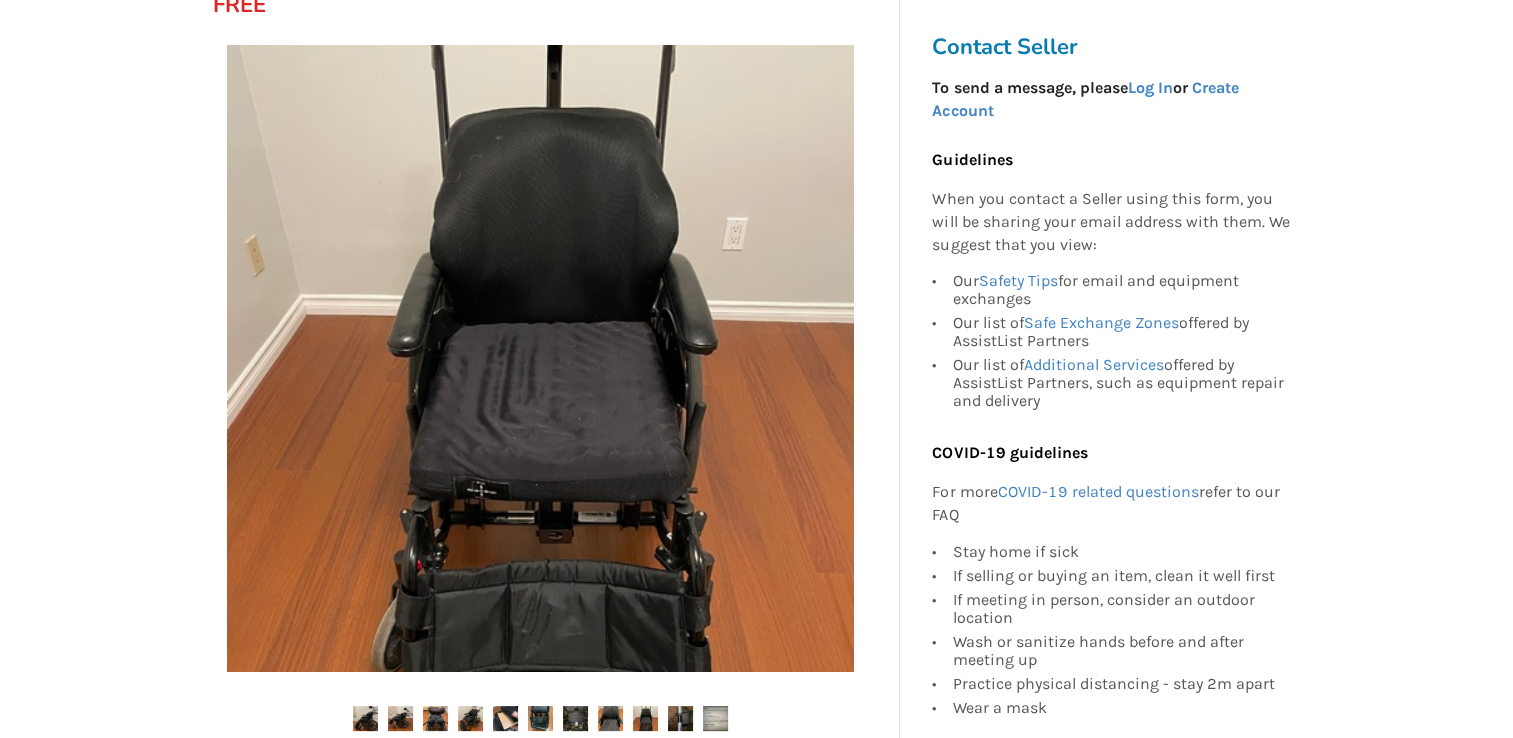 click at bounding box center (365, 718) 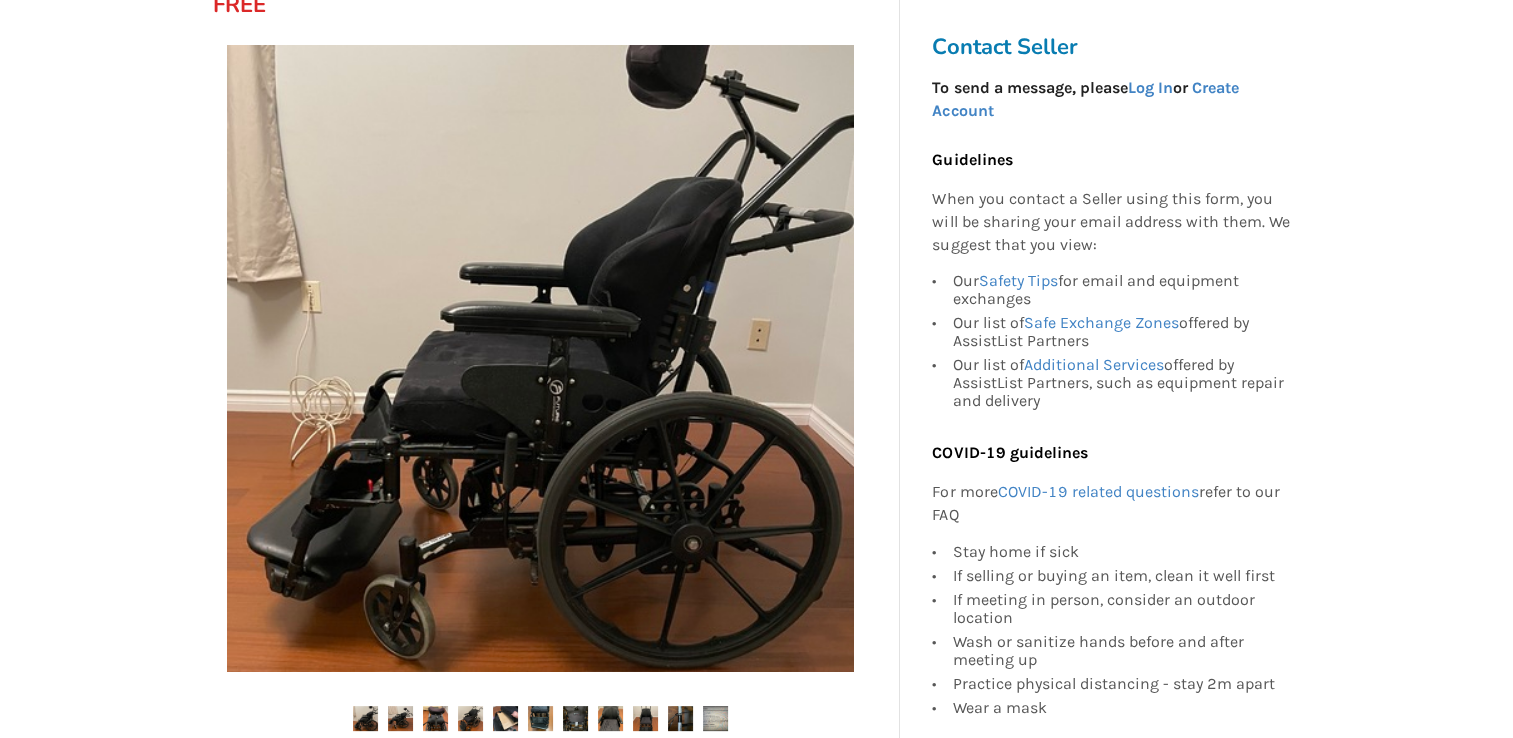 click at bounding box center [365, 718] 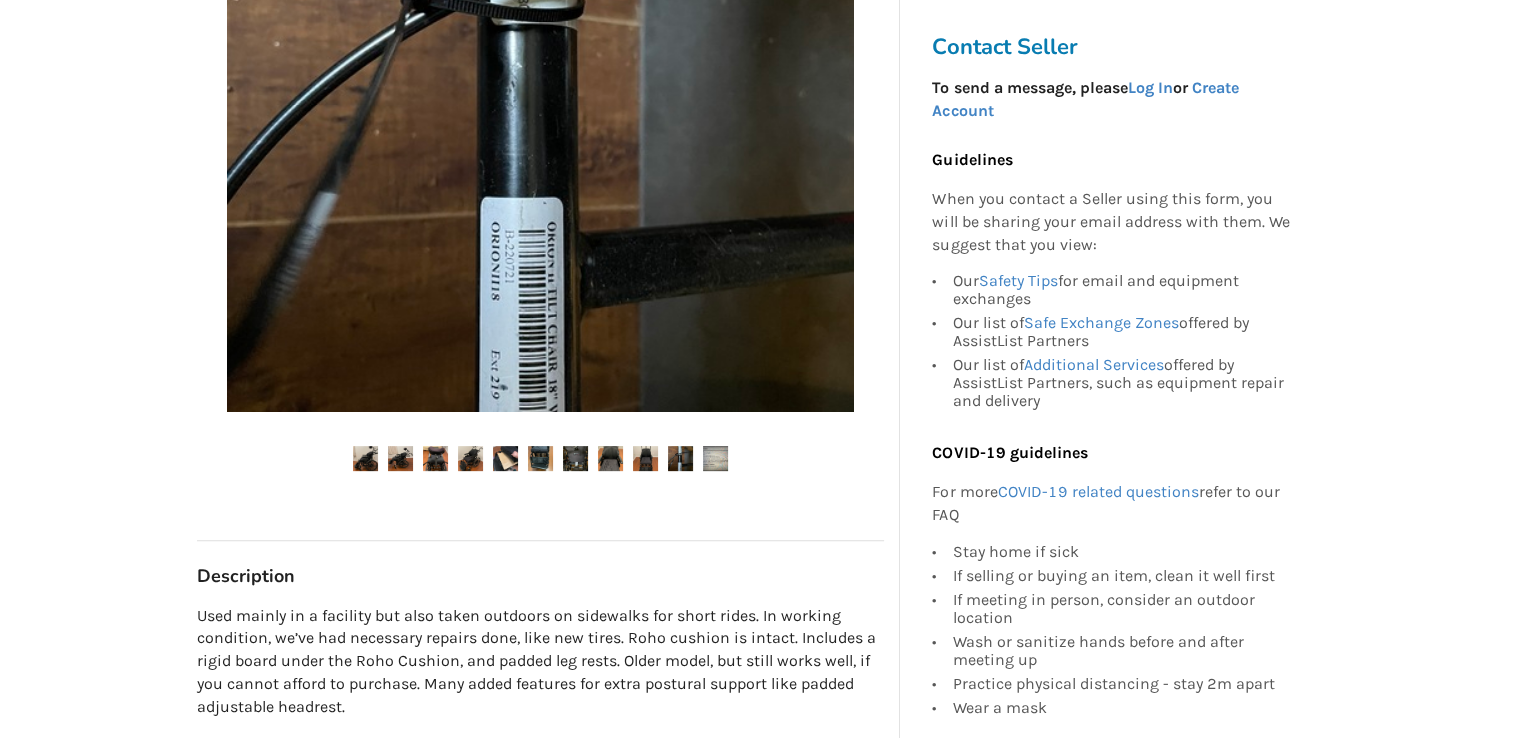scroll, scrollTop: 600, scrollLeft: 0, axis: vertical 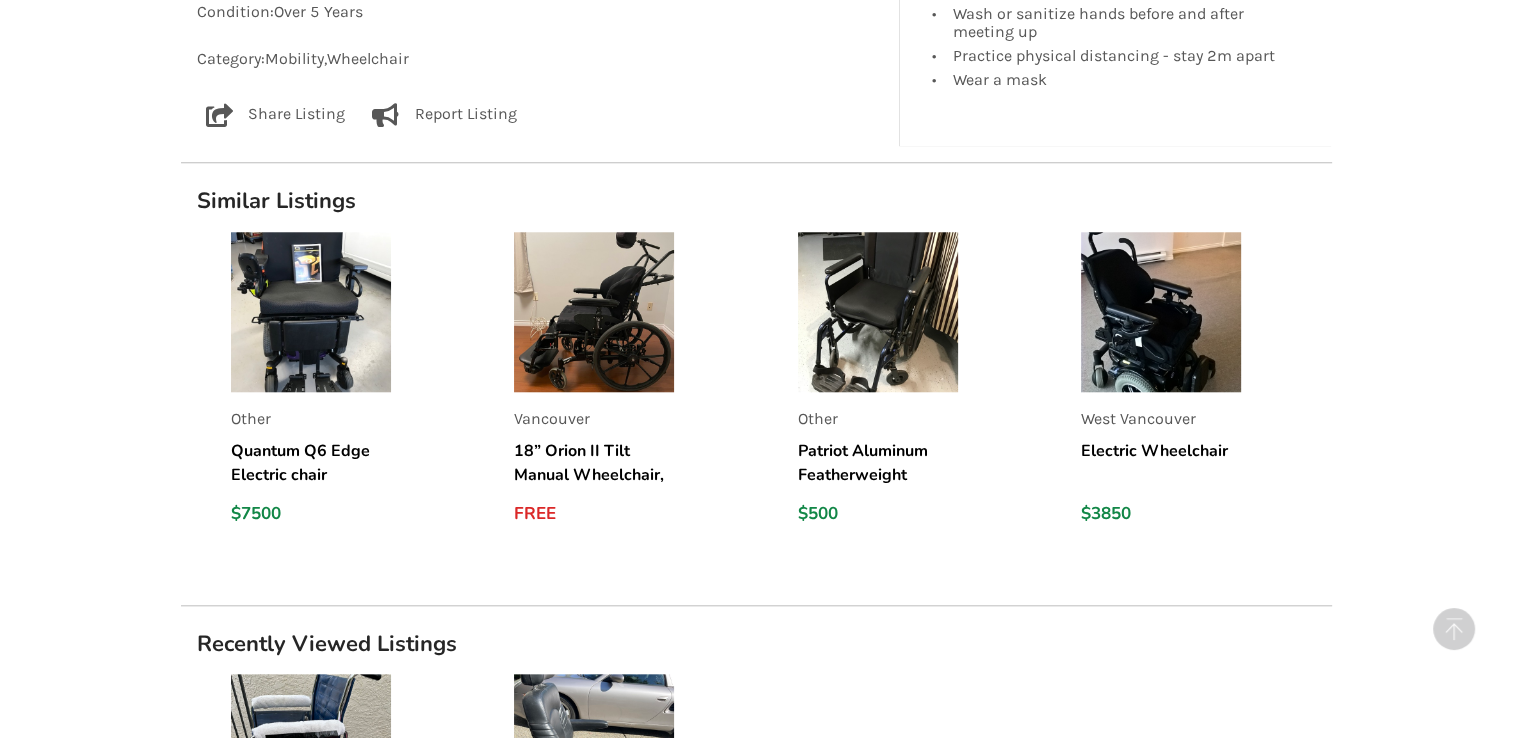 click on "Vancouver 18” Orion II Tilt Manual Wheelchair, Roho Cushion FREE" at bounding box center [594, 386] 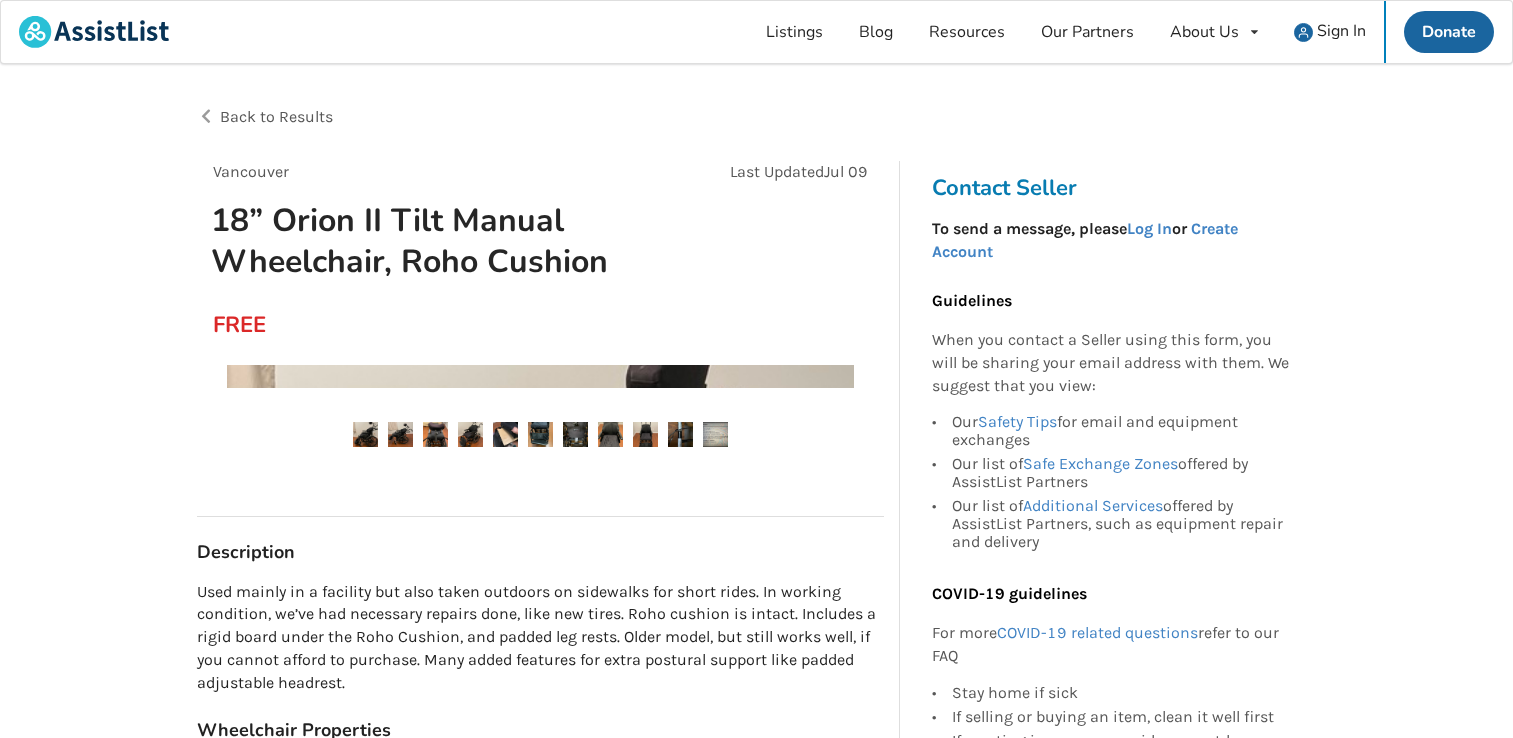 scroll, scrollTop: 0, scrollLeft: 0, axis: both 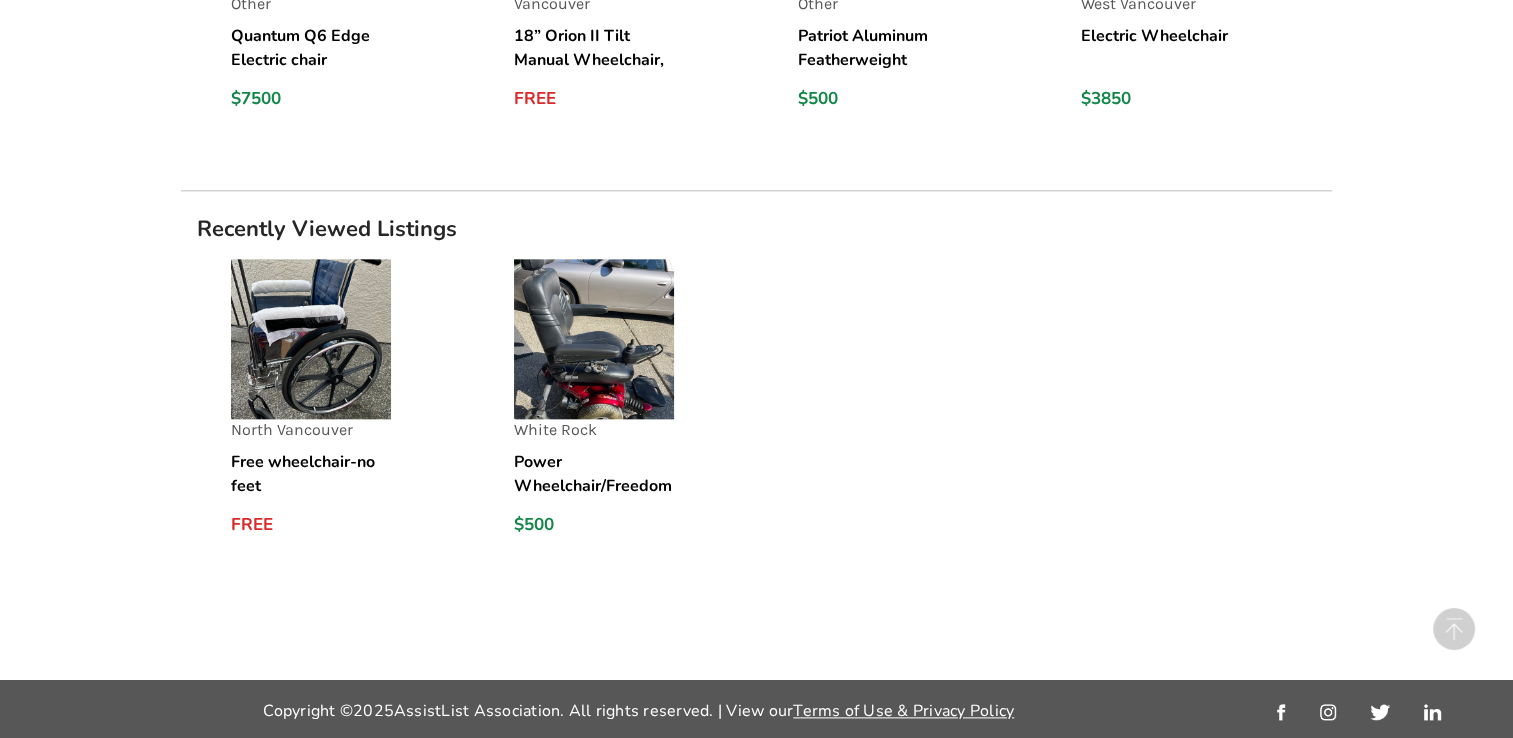 click on "Power Wheelchair/Freedom Mobility FM3D" at bounding box center [594, 474] 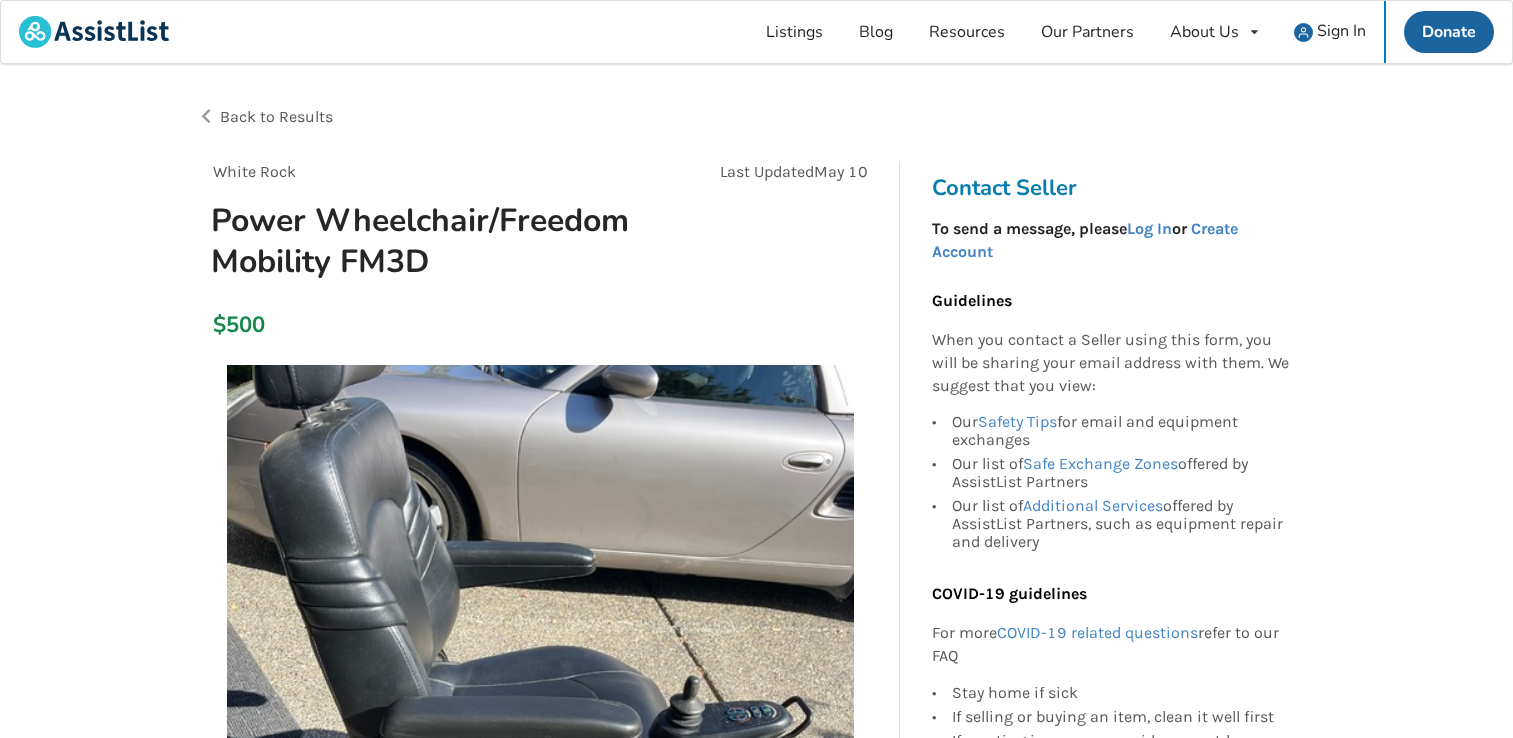 scroll, scrollTop: 0, scrollLeft: 0, axis: both 